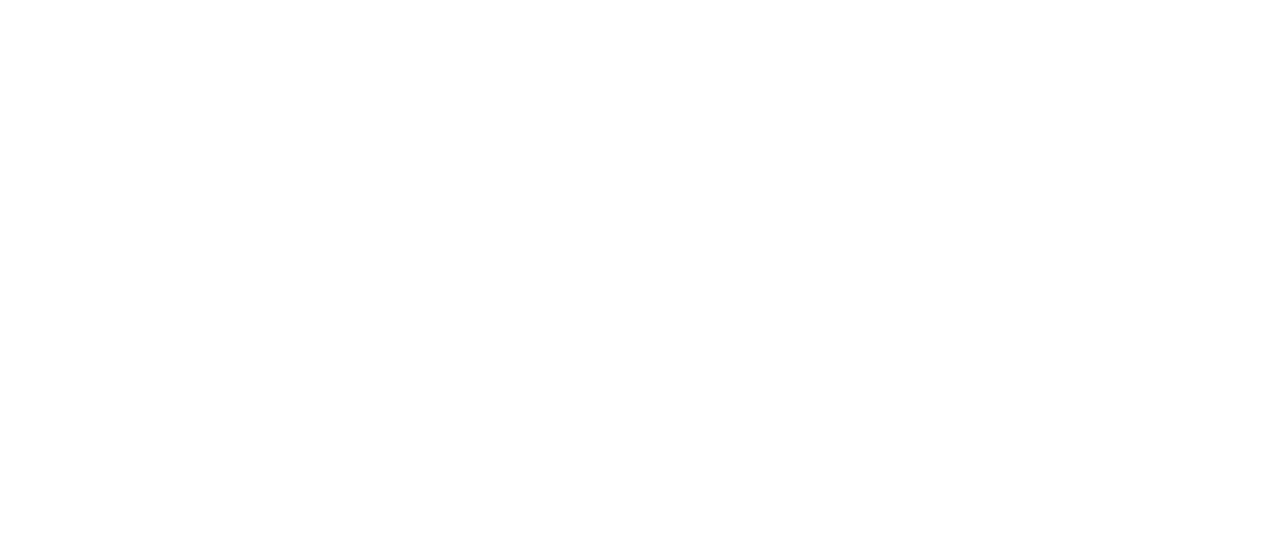 scroll, scrollTop: 0, scrollLeft: 0, axis: both 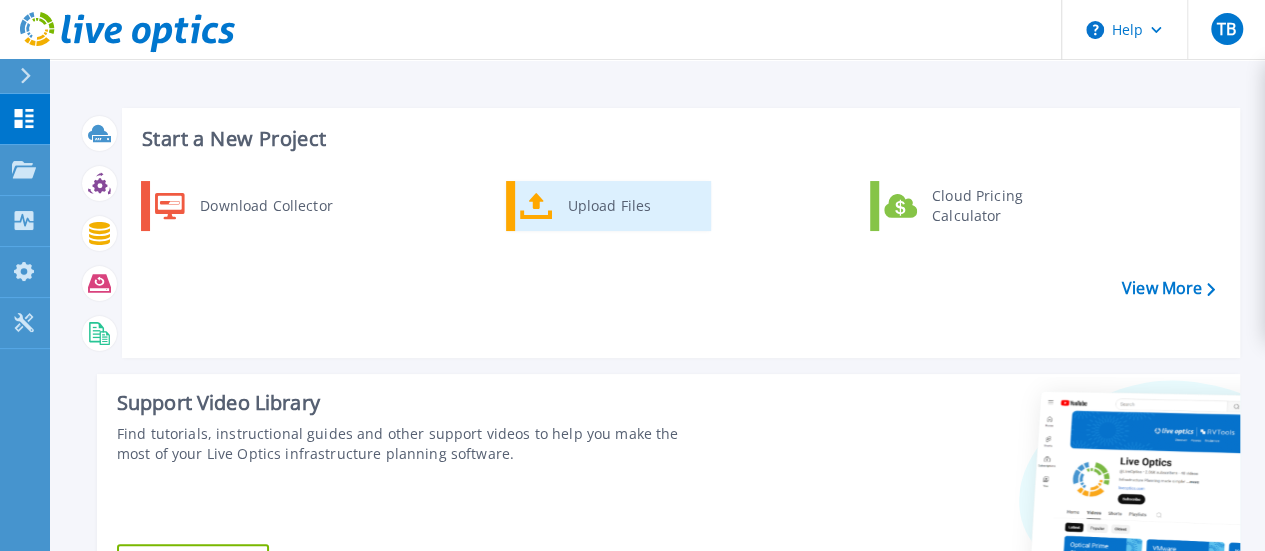 click on "Upload Files" at bounding box center (608, 206) 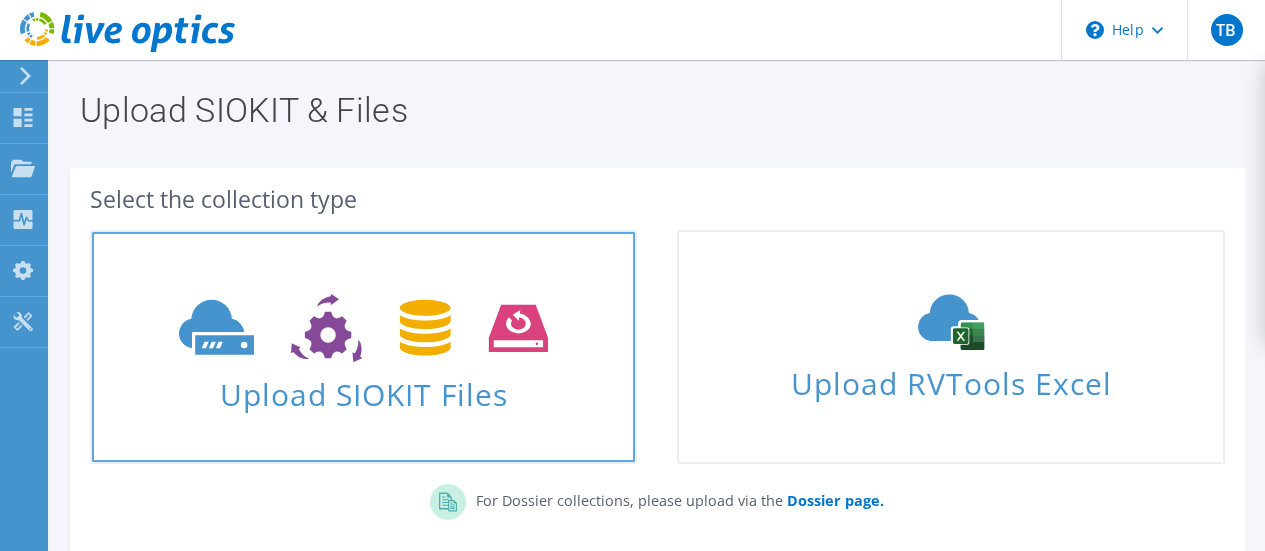 scroll, scrollTop: 0, scrollLeft: 0, axis: both 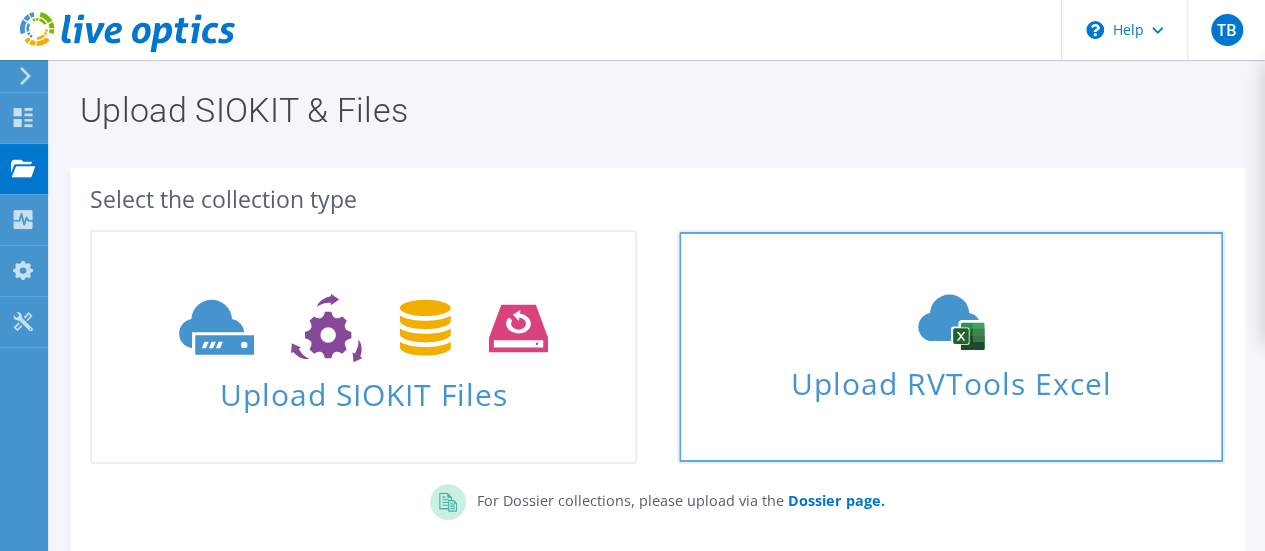 click on "Upload RVTools Excel" at bounding box center [950, 347] 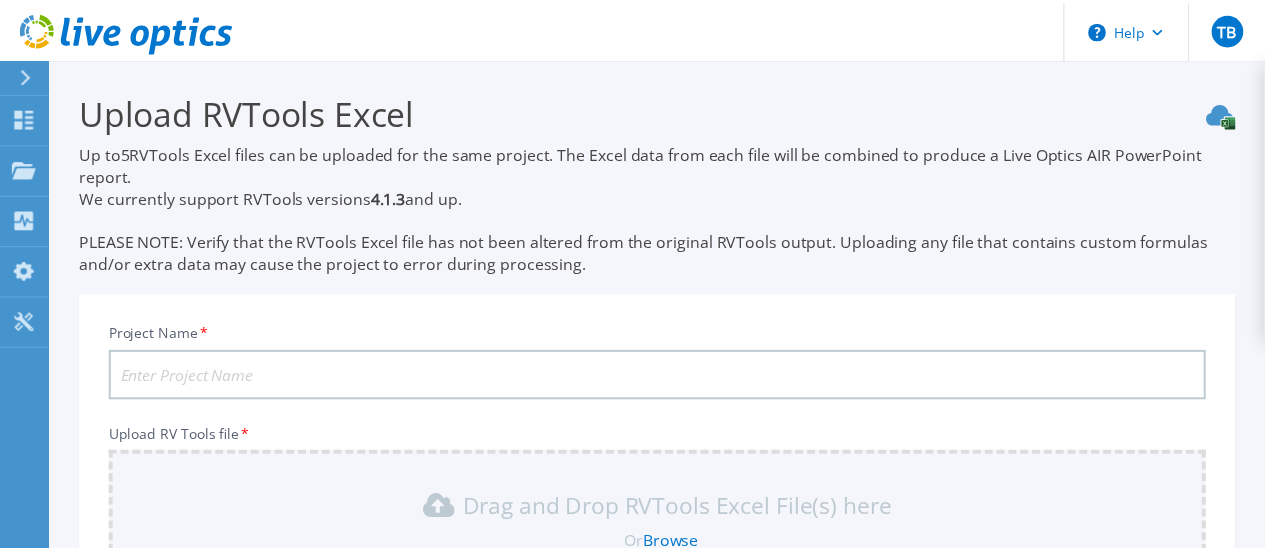scroll, scrollTop: 329, scrollLeft: 0, axis: vertical 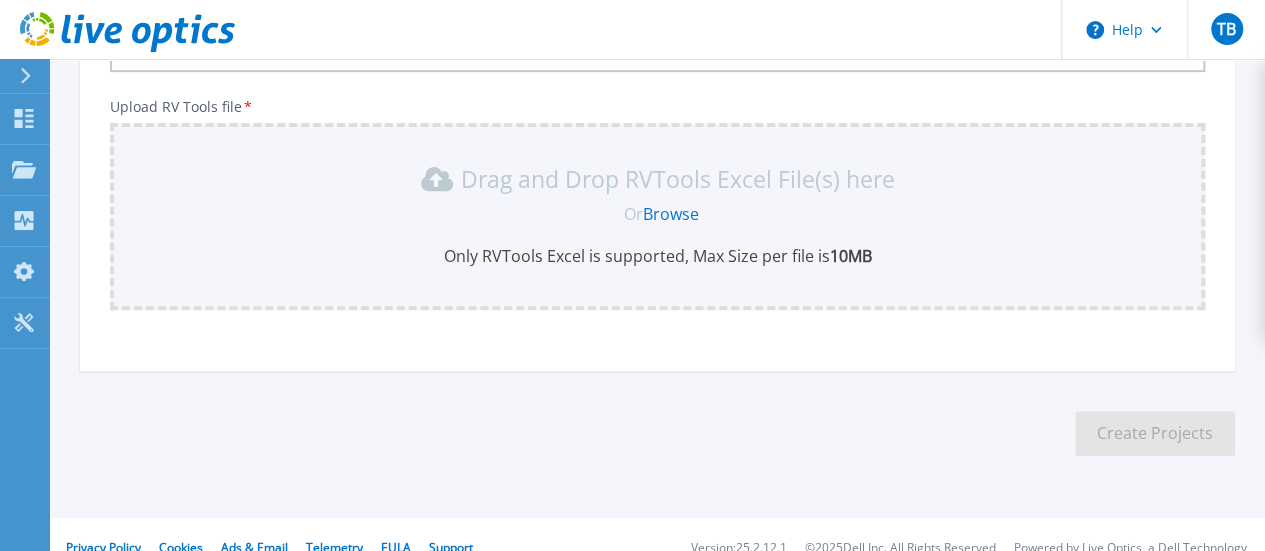 click on "Browse" at bounding box center (671, 214) 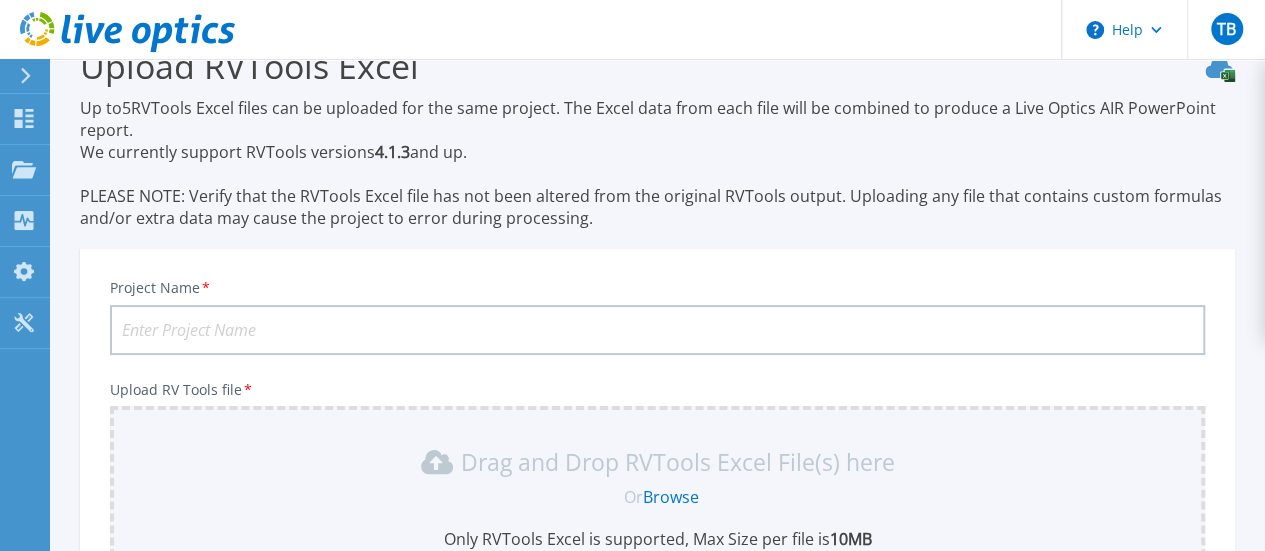 scroll, scrollTop: 29, scrollLeft: 0, axis: vertical 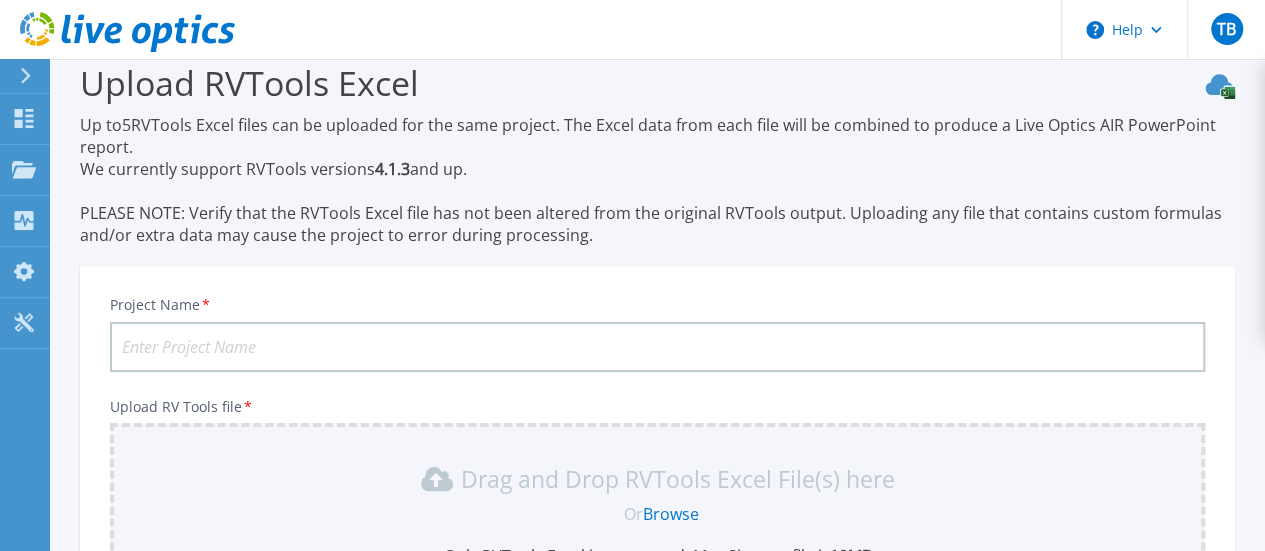 click on "Project Name *" at bounding box center (657, 347) 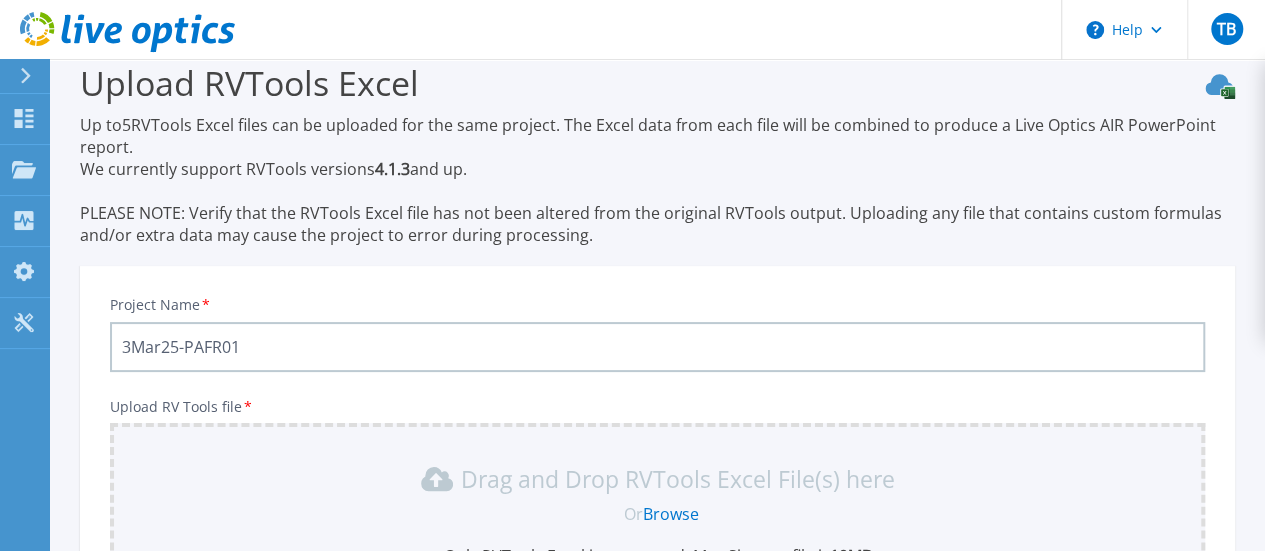 drag, startPoint x: 160, startPoint y: 347, endPoint x: 98, endPoint y: 350, distance: 62.072536 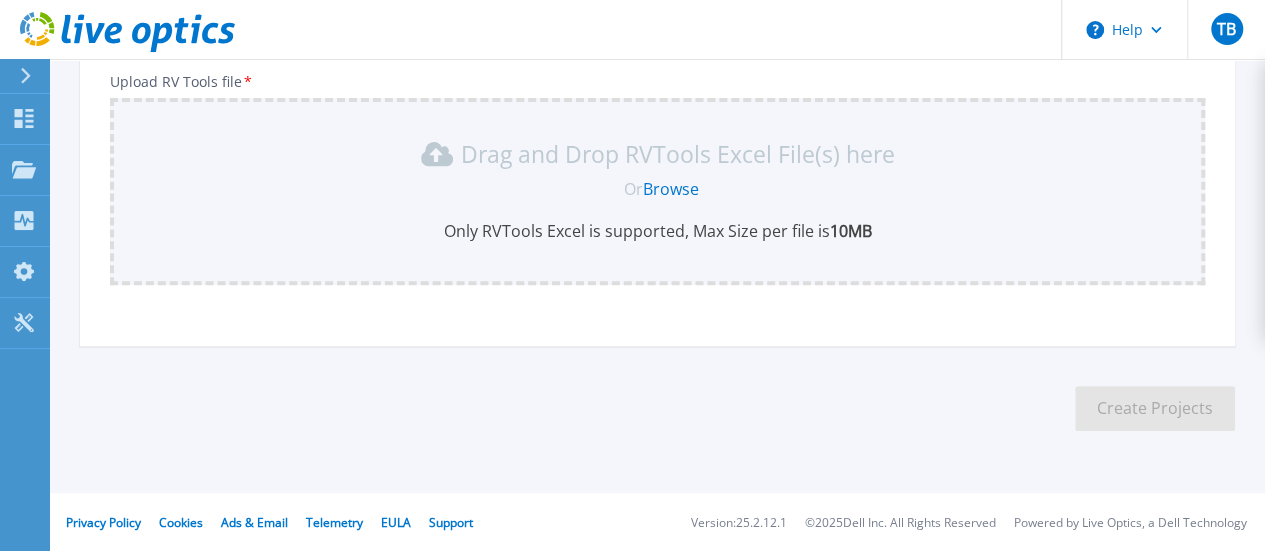 scroll, scrollTop: 355, scrollLeft: 0, axis: vertical 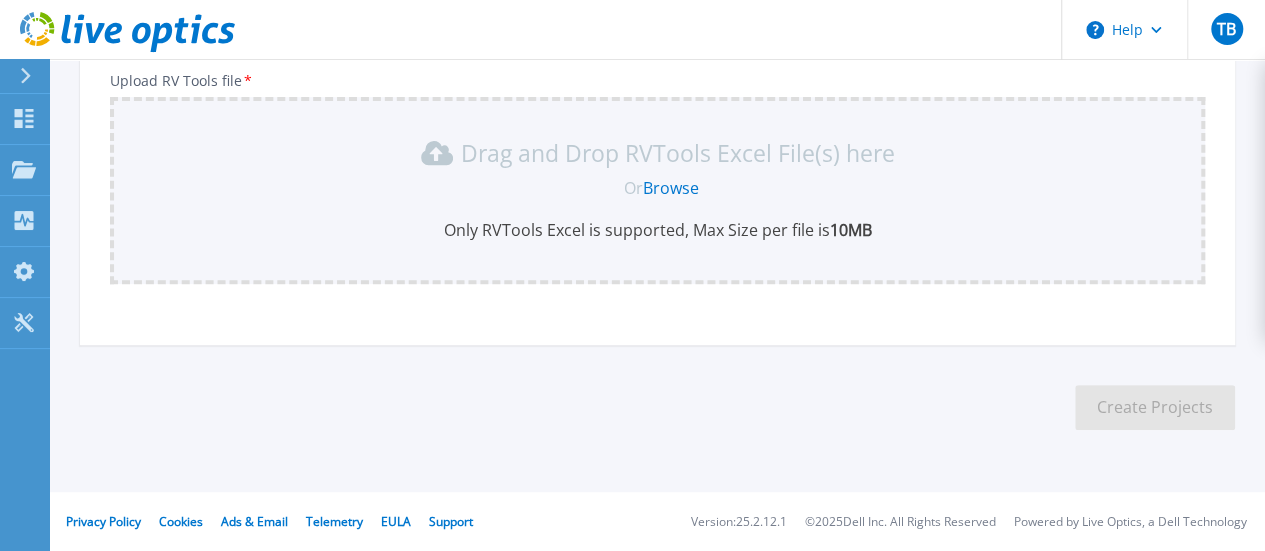 type on "4AUG25-PAFR01" 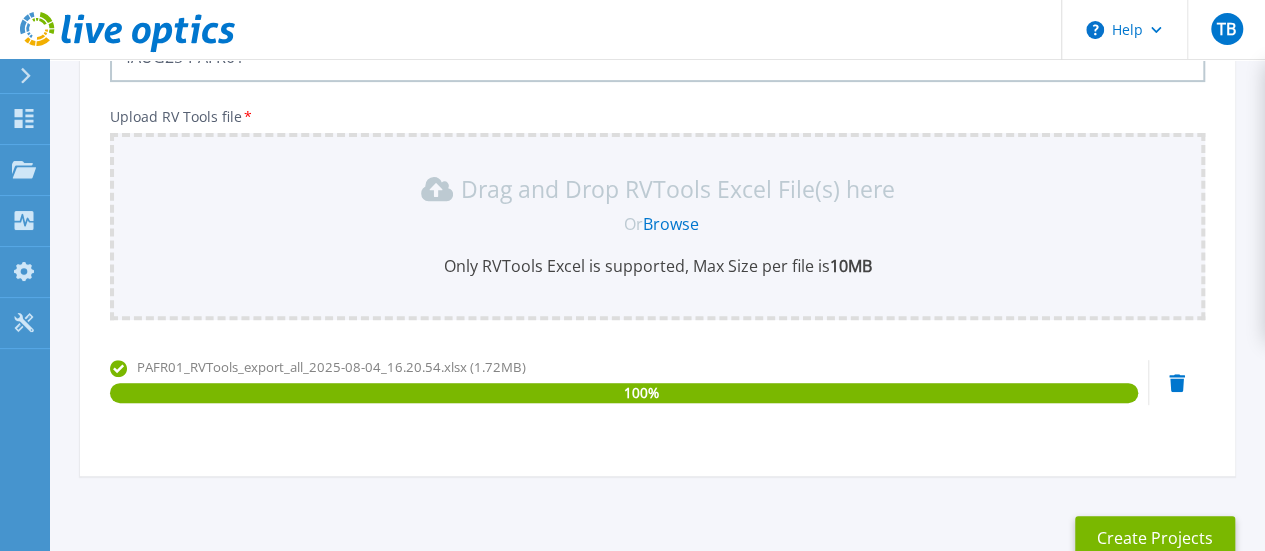 scroll, scrollTop: 350, scrollLeft: 0, axis: vertical 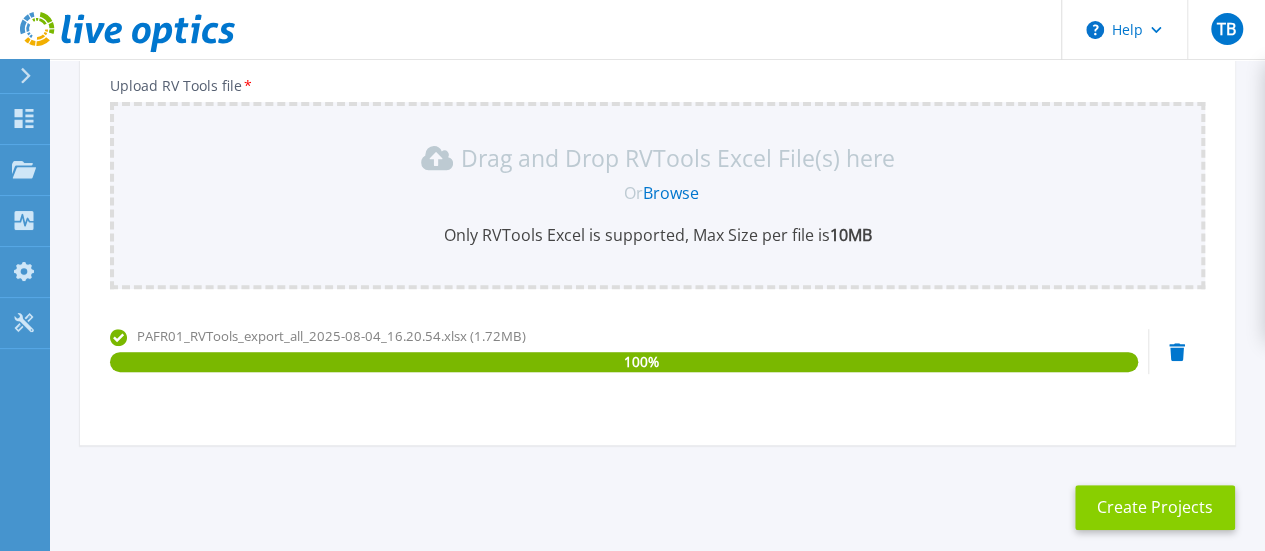 click on "Create Projects" at bounding box center [1155, 507] 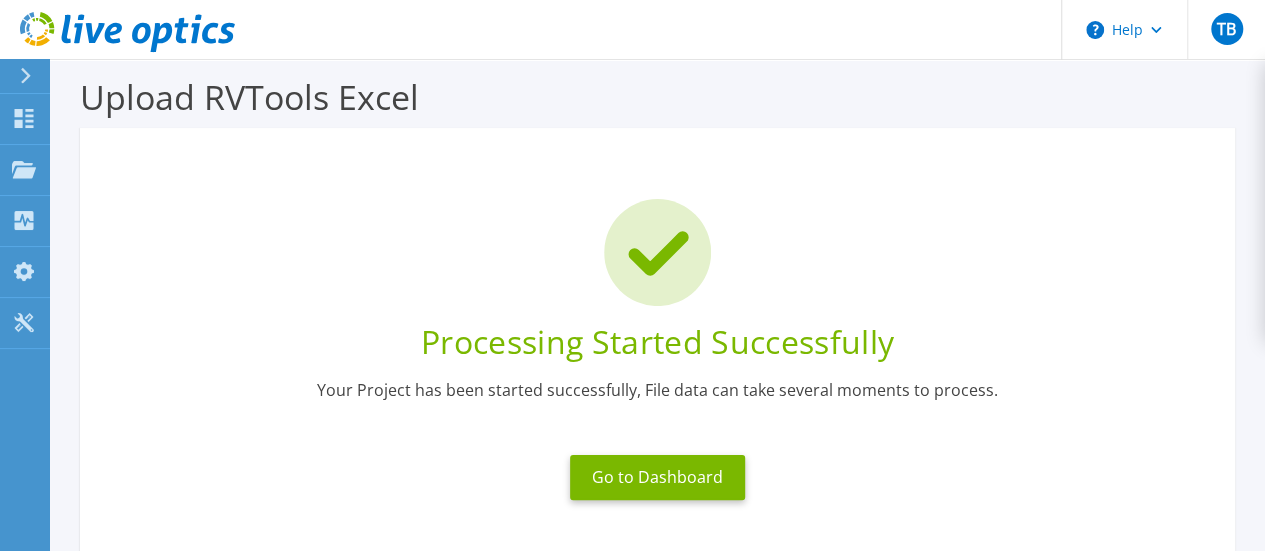 scroll, scrollTop: 0, scrollLeft: 0, axis: both 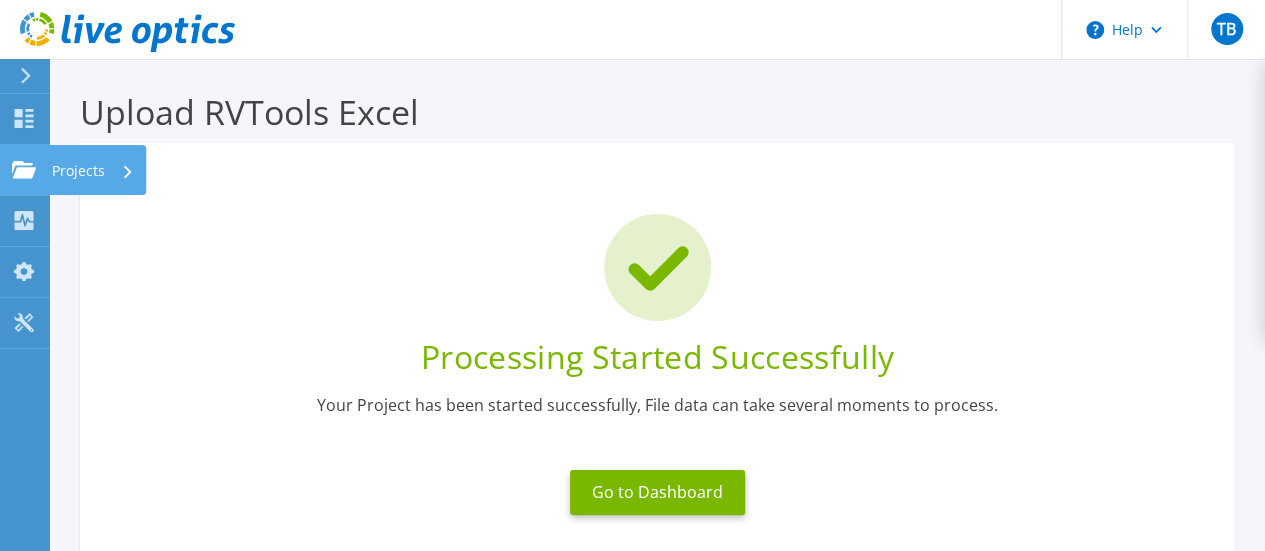 click 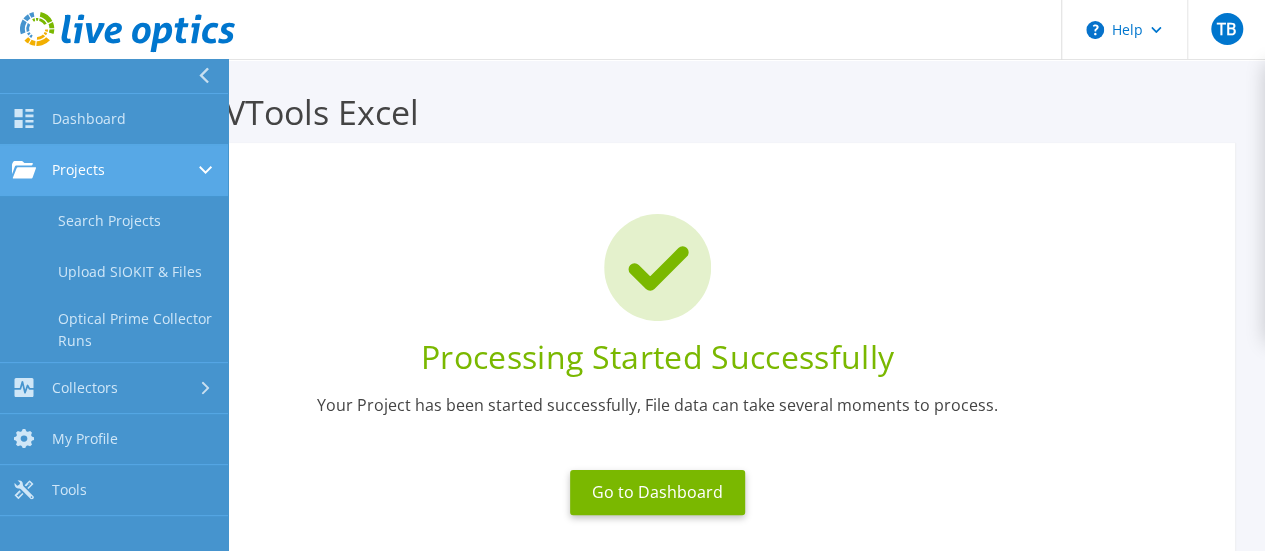 click on "Projects Projects" at bounding box center (114, 170) 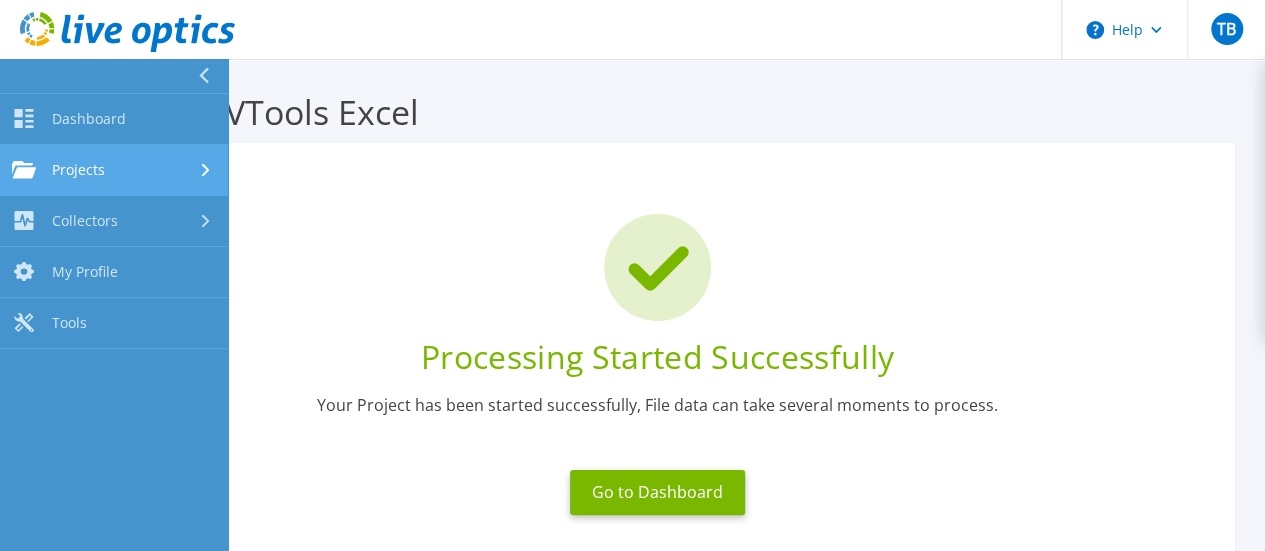 click on "Projects Projects" at bounding box center (114, 170) 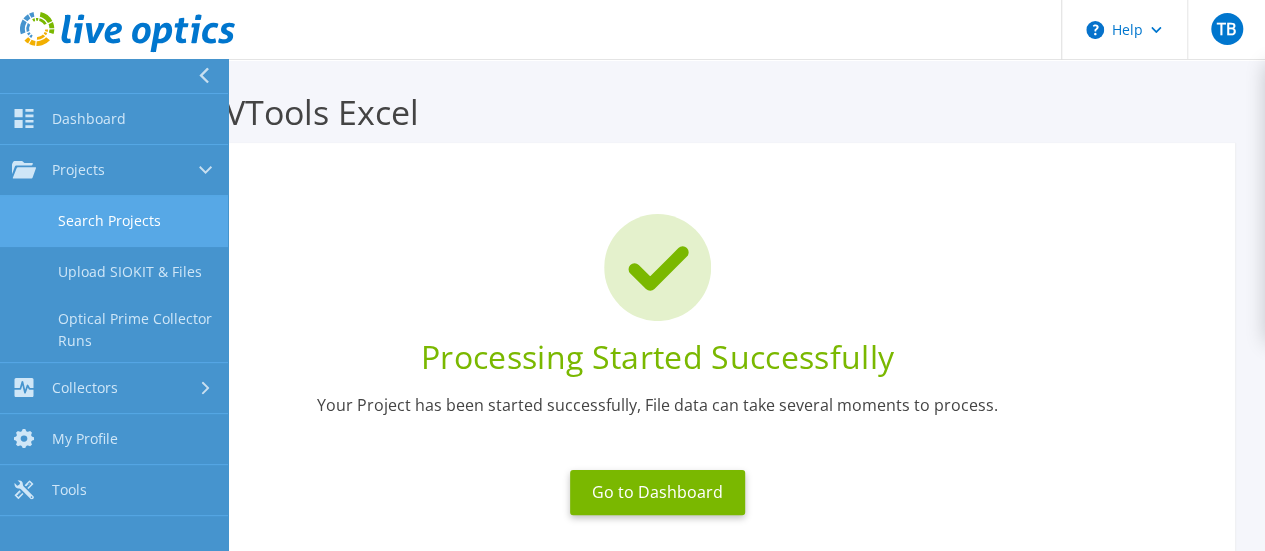 click on "Search Projects" at bounding box center [114, 221] 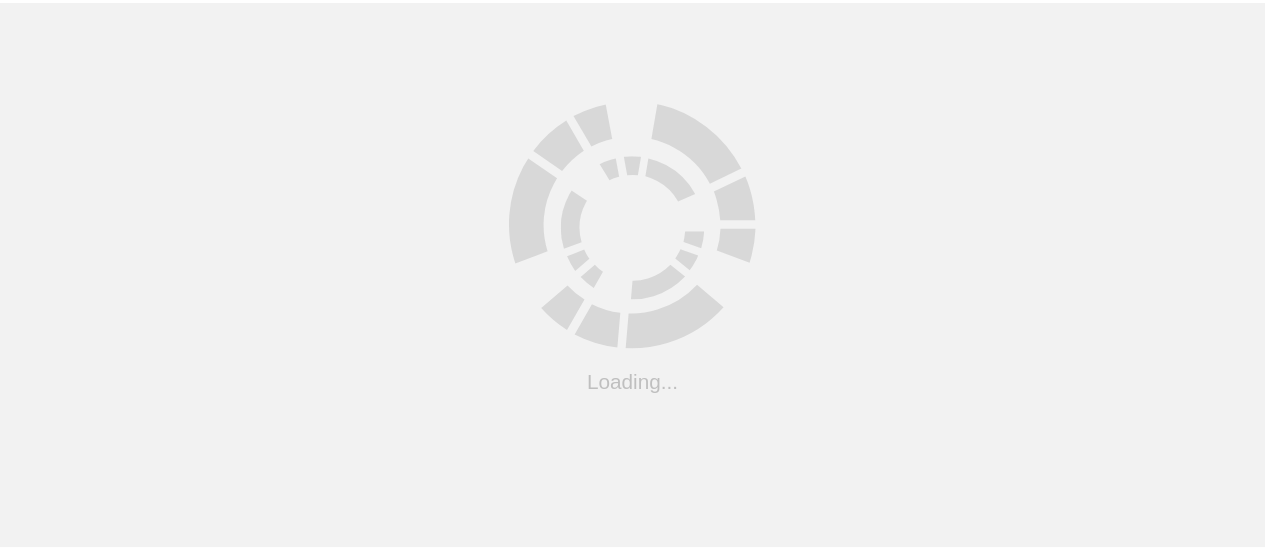 scroll, scrollTop: 0, scrollLeft: 0, axis: both 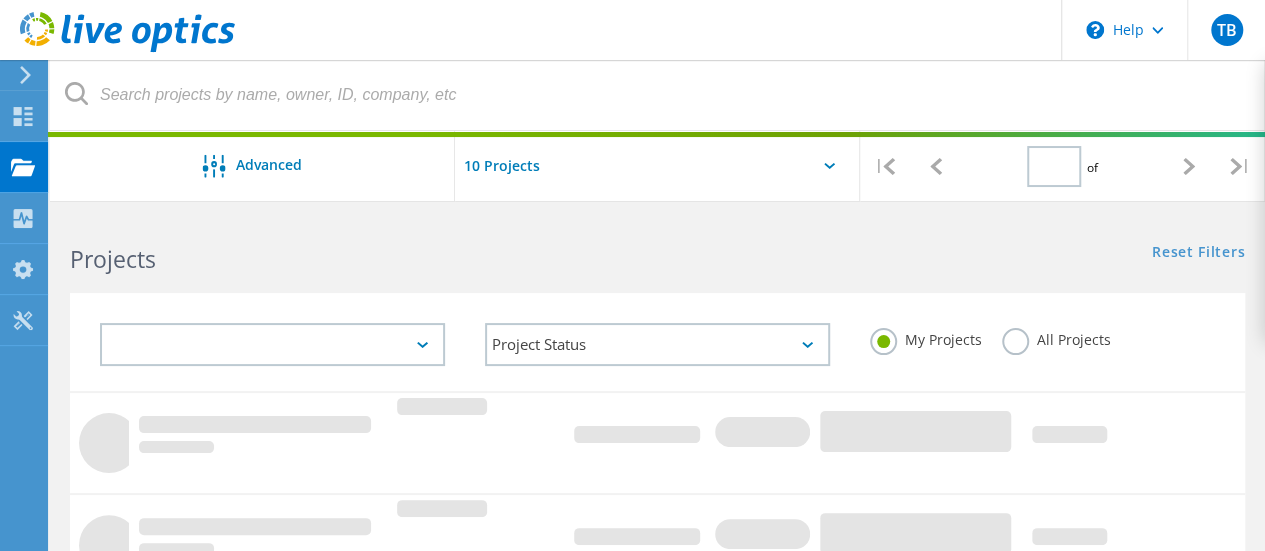 type on "1" 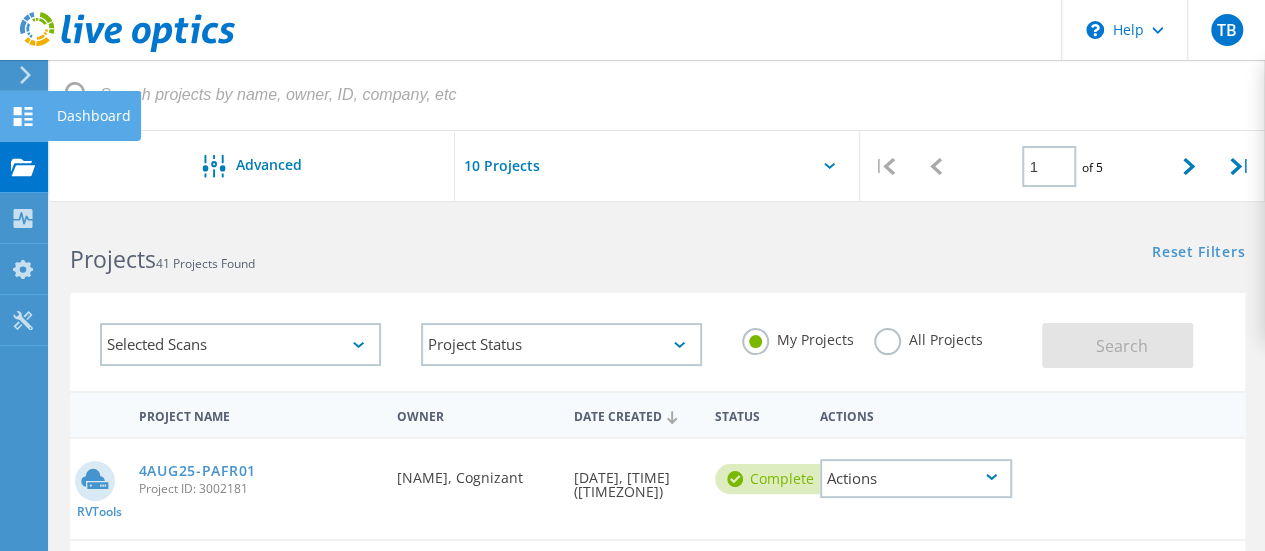 click 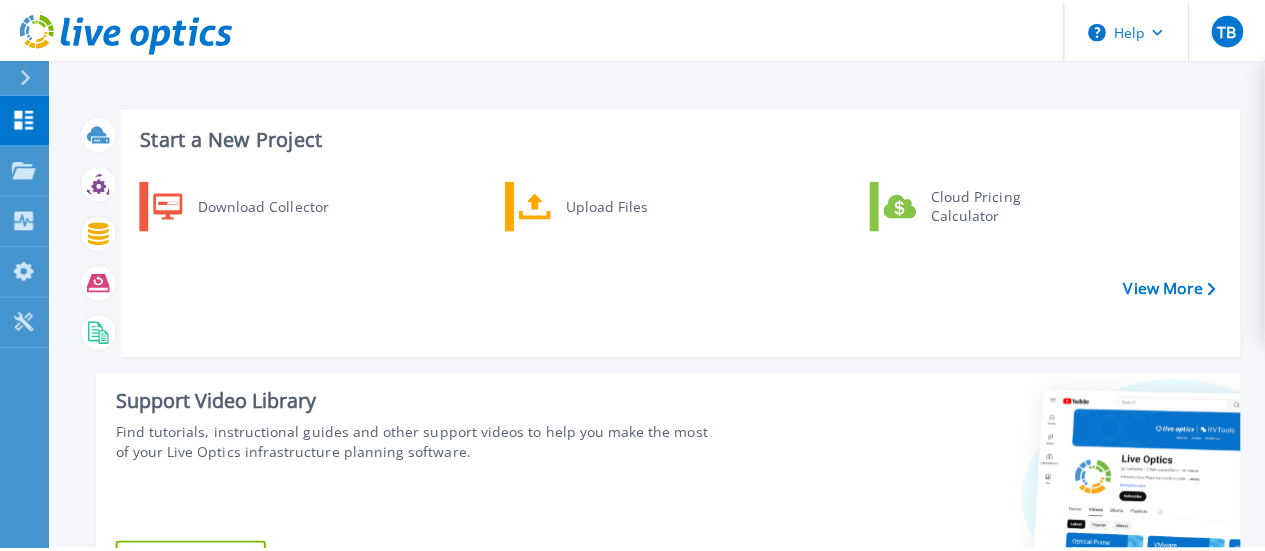 scroll, scrollTop: 0, scrollLeft: 0, axis: both 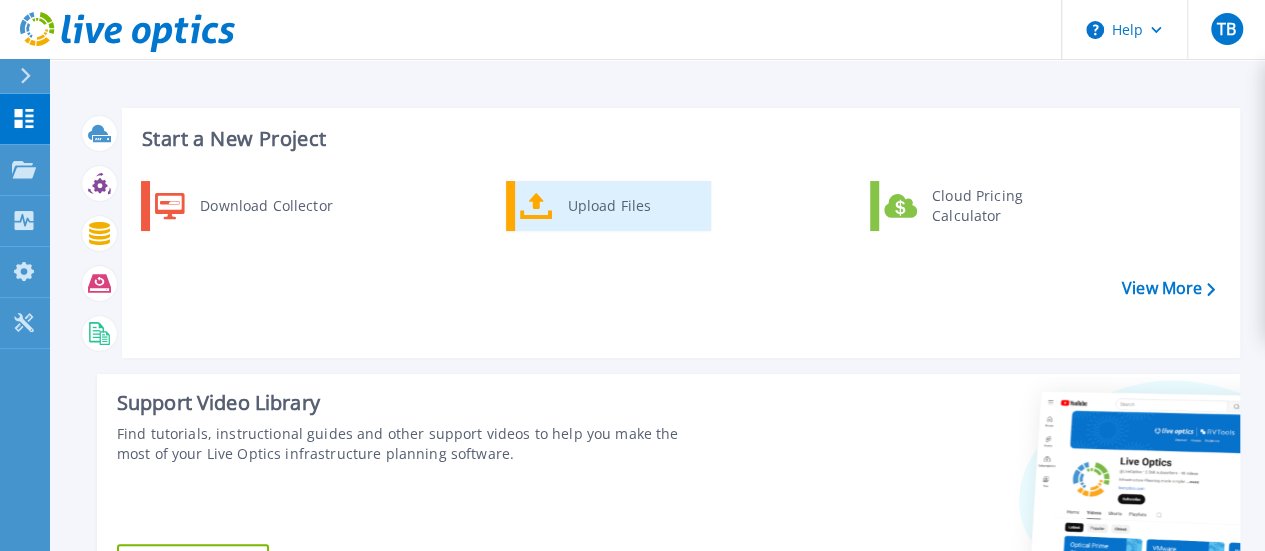 click on "Upload Files" at bounding box center (632, 206) 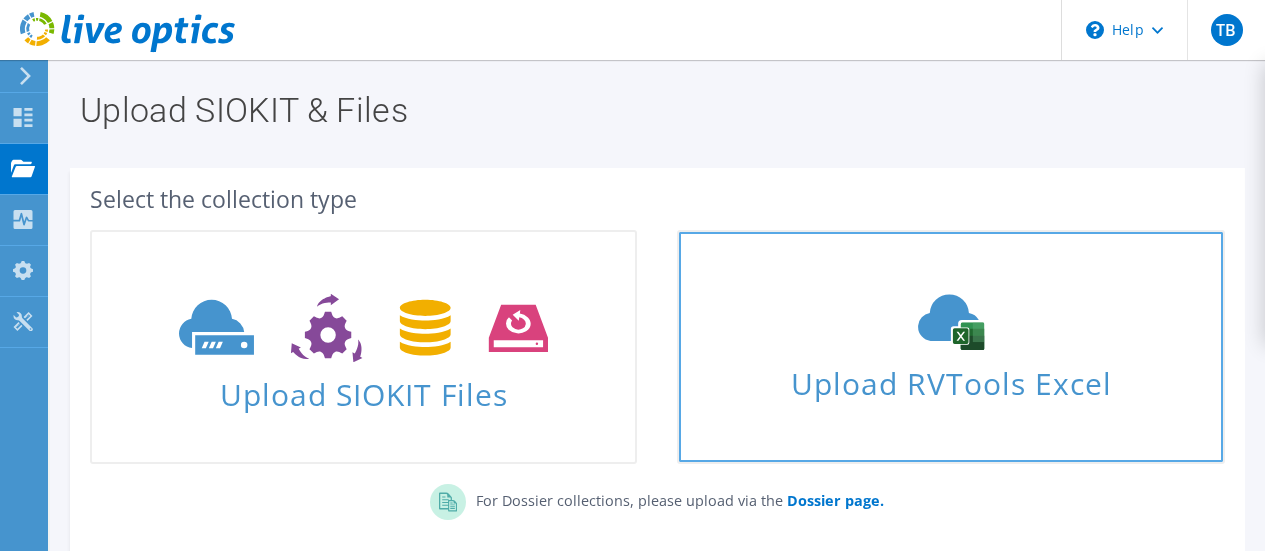 scroll, scrollTop: 0, scrollLeft: 0, axis: both 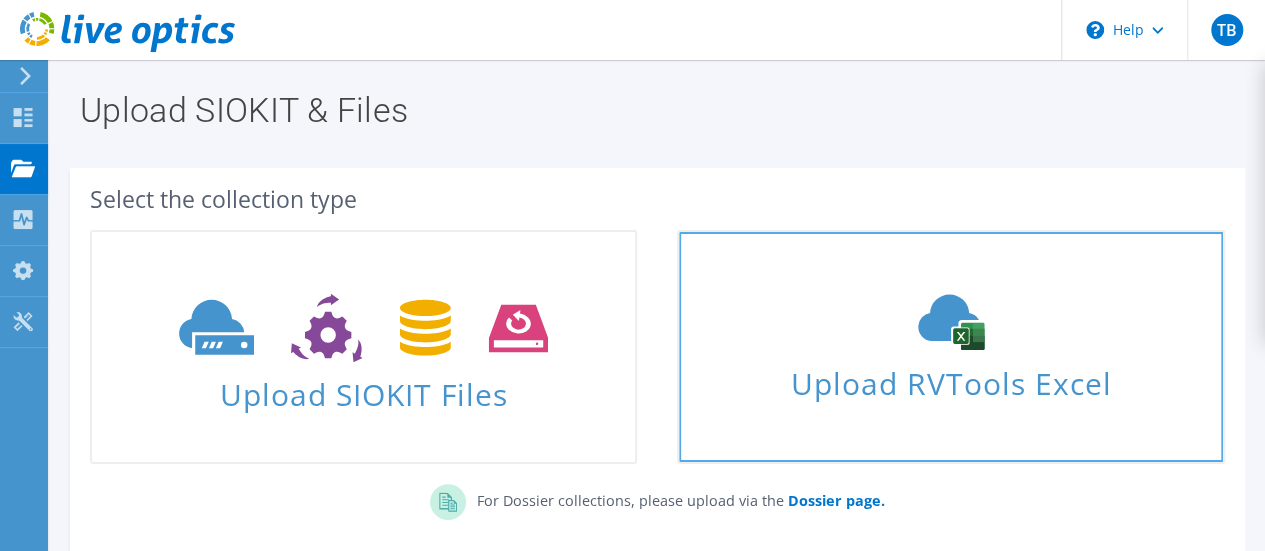 click 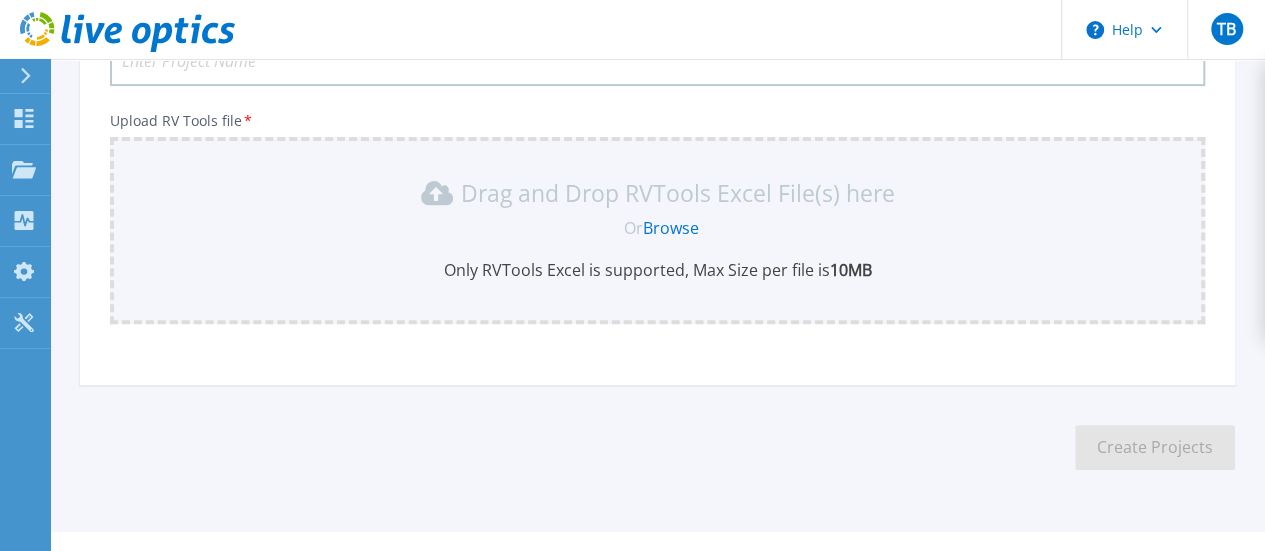 scroll, scrollTop: 329, scrollLeft: 0, axis: vertical 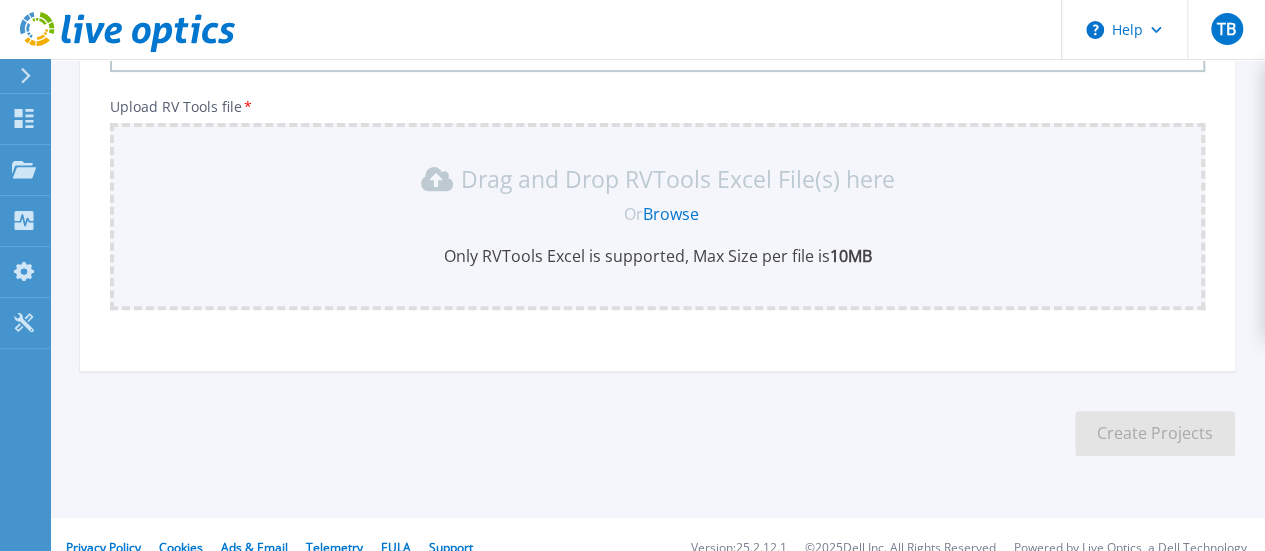 click on "Browse" at bounding box center (671, 214) 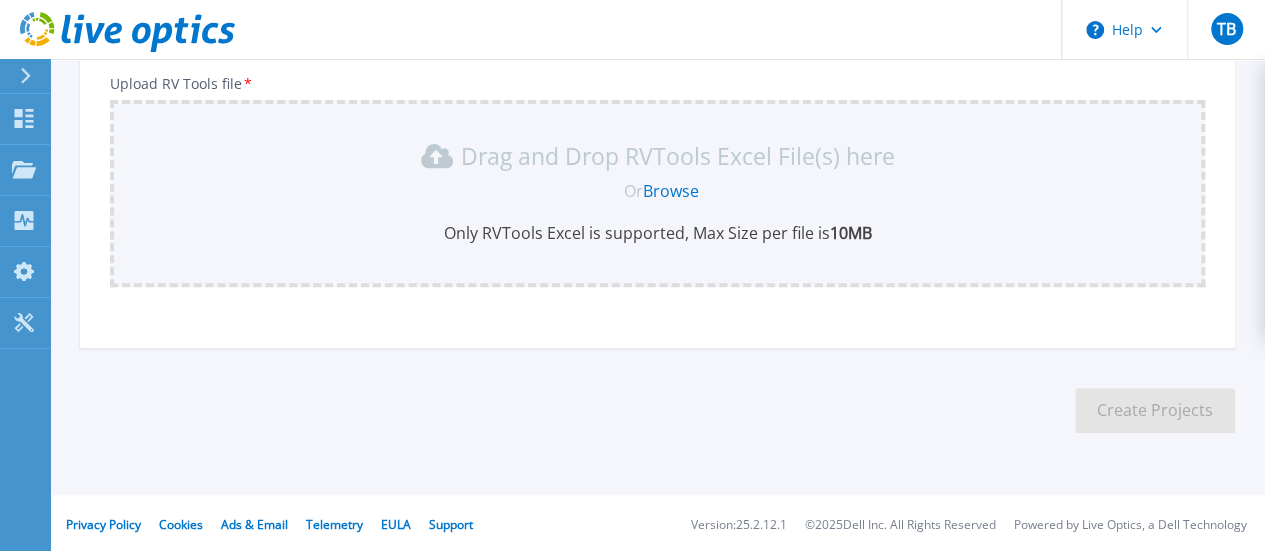 scroll, scrollTop: 152, scrollLeft: 0, axis: vertical 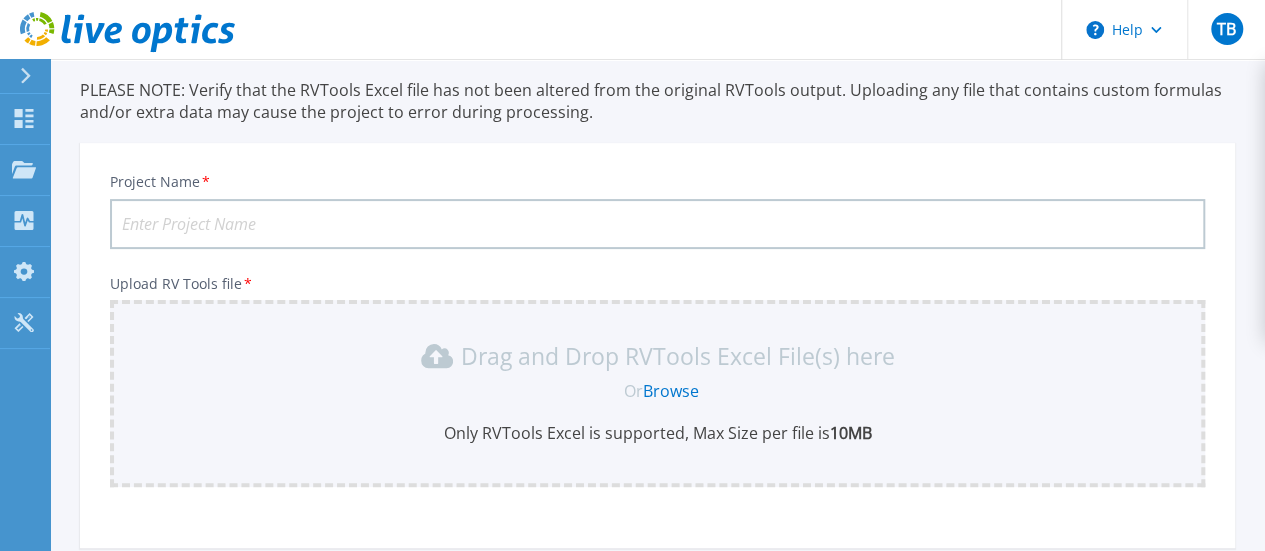 click on "Project Name *" at bounding box center [657, 224] 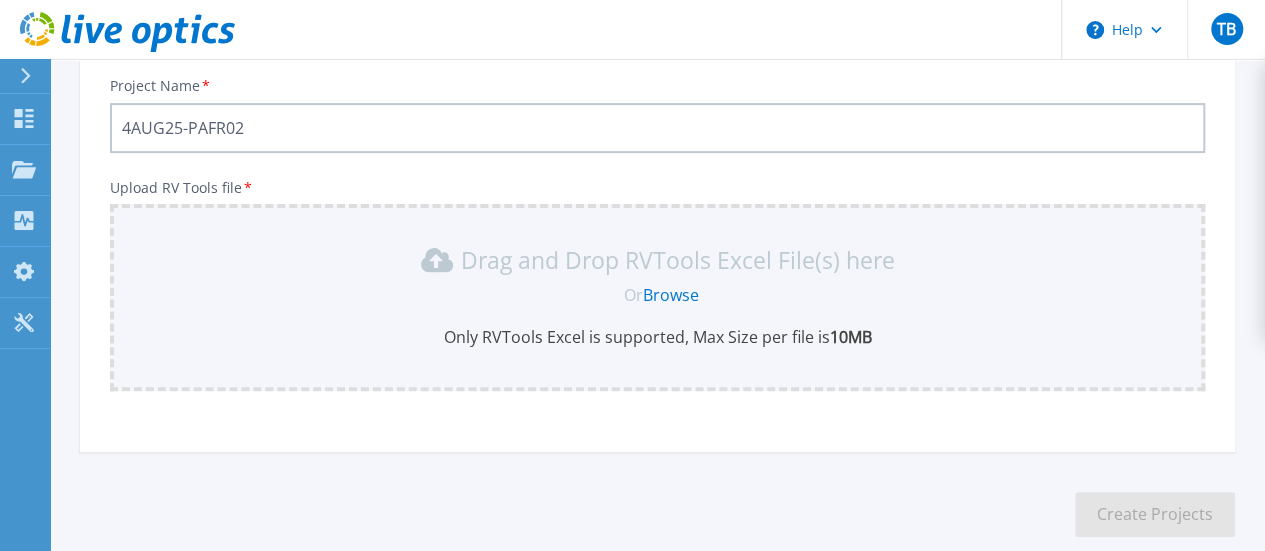scroll, scrollTop: 152, scrollLeft: 0, axis: vertical 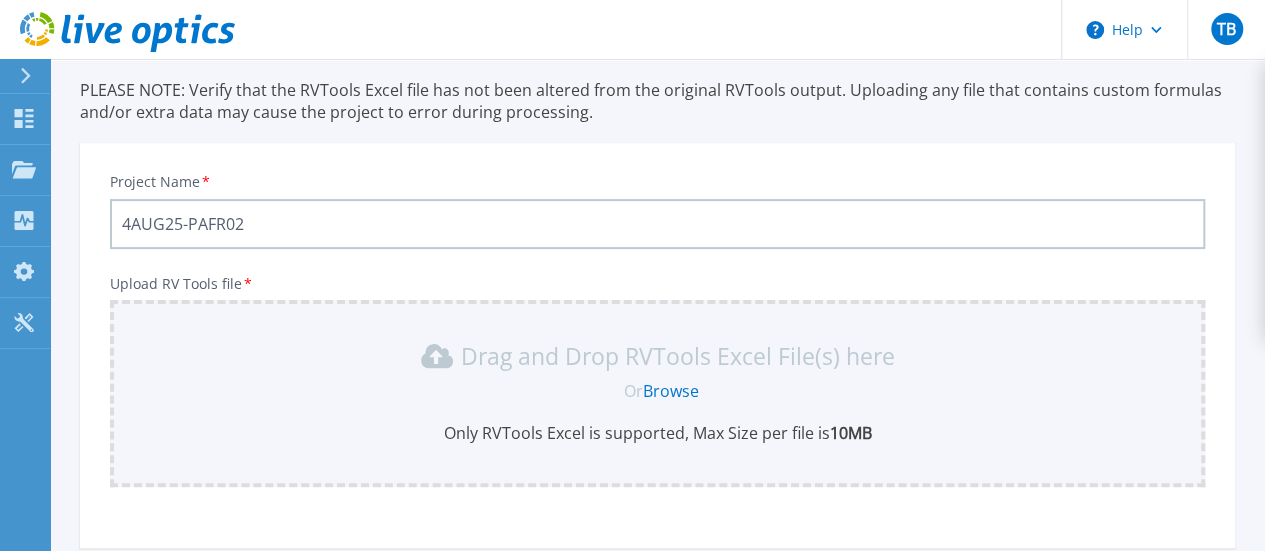 type on "4AUG25-PAFR02" 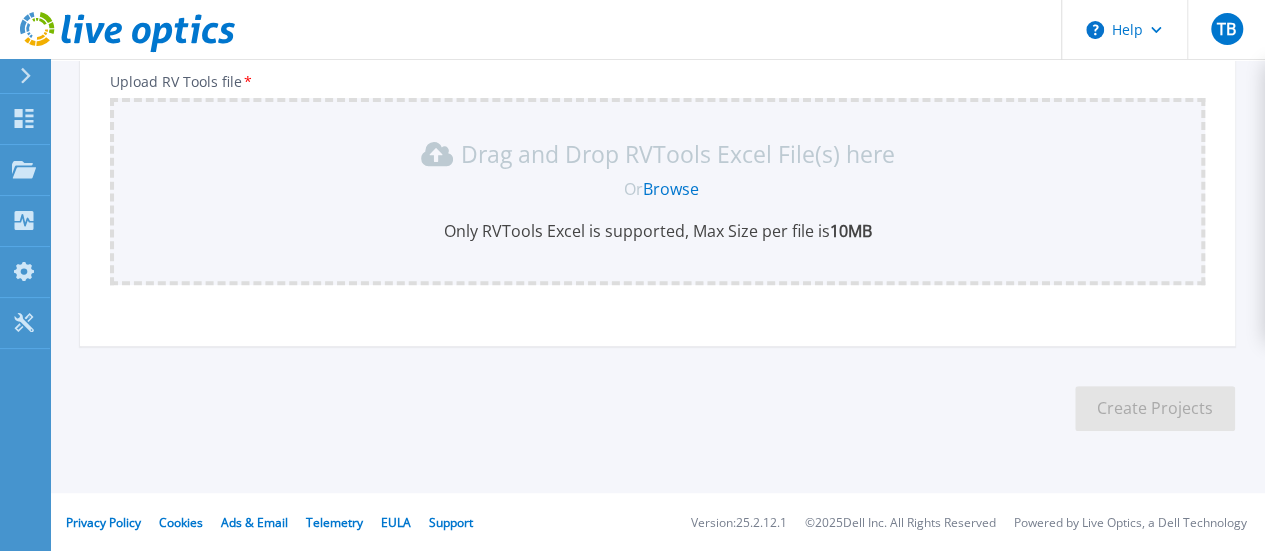 scroll, scrollTop: 355, scrollLeft: 0, axis: vertical 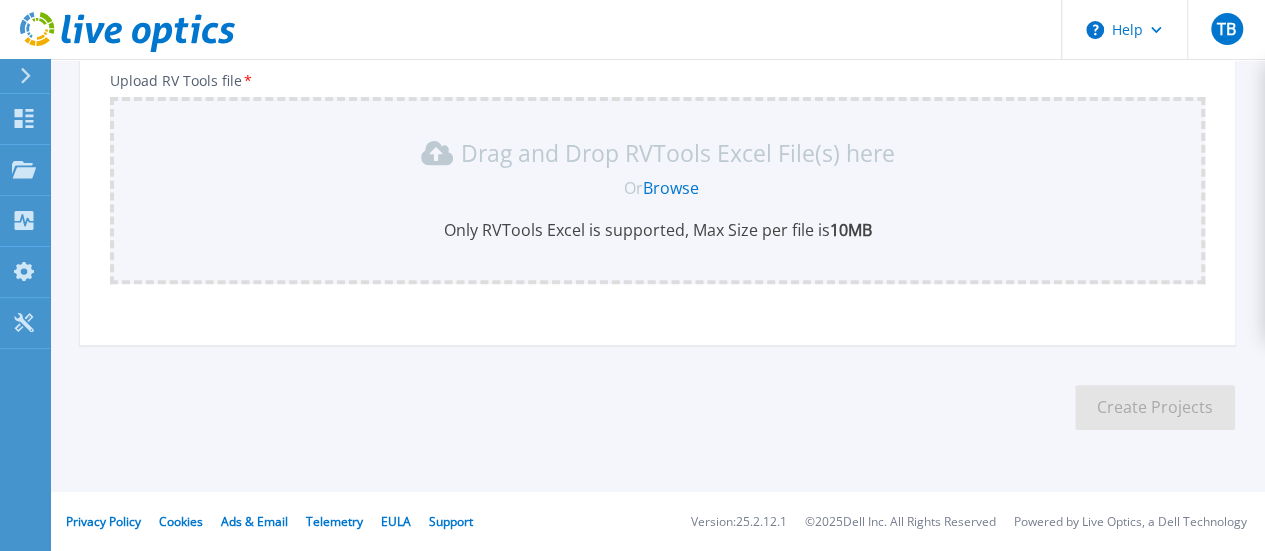 click on "Upload RVTools Excel Up to  5  RVTools Excel files can be uploaded for the same project. The Excel data from each file will be combined to produce a Live Optics AIR PowerPoint report. We currently support RVTools versions  4.1.3  and up. PLEASE NOTE: Verify that the RVTools Excel file has not been altered from the original RVTools output. Uploading any file that contains custom formulas and/or extra data may cause the project to error during processing. Project Name * 4AUG25-PAFR02 Upload RV Tools file * Drag and Drop RVTools Excel File(s) here    Or  Browse Only RVTools Excel is supported, Max Size per file is  10MB Create Projects" at bounding box center [657, 89] 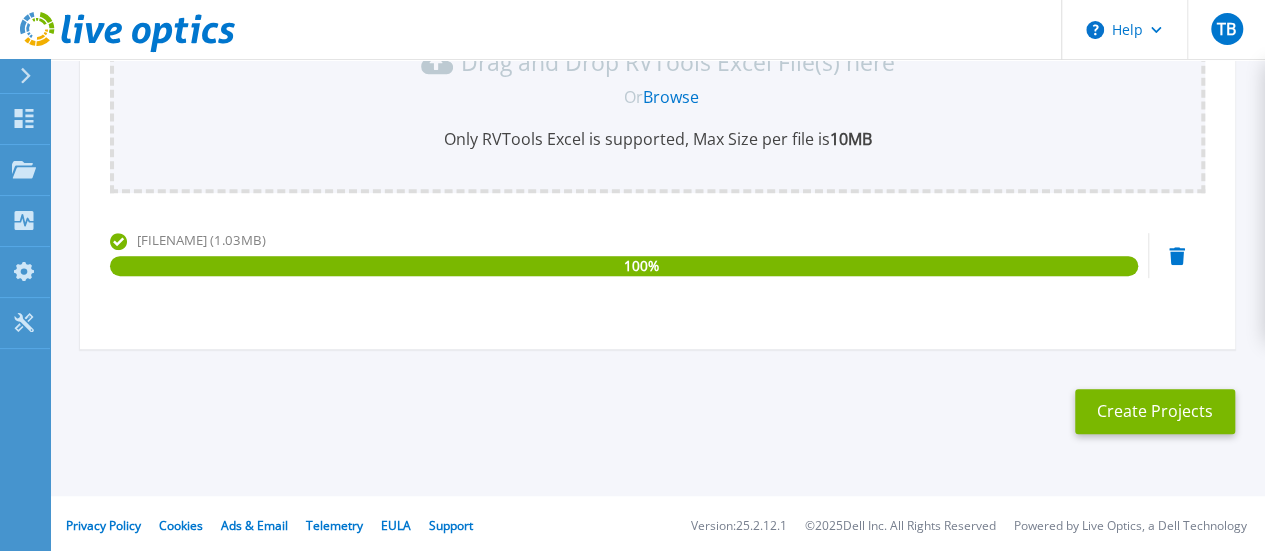 scroll, scrollTop: 450, scrollLeft: 0, axis: vertical 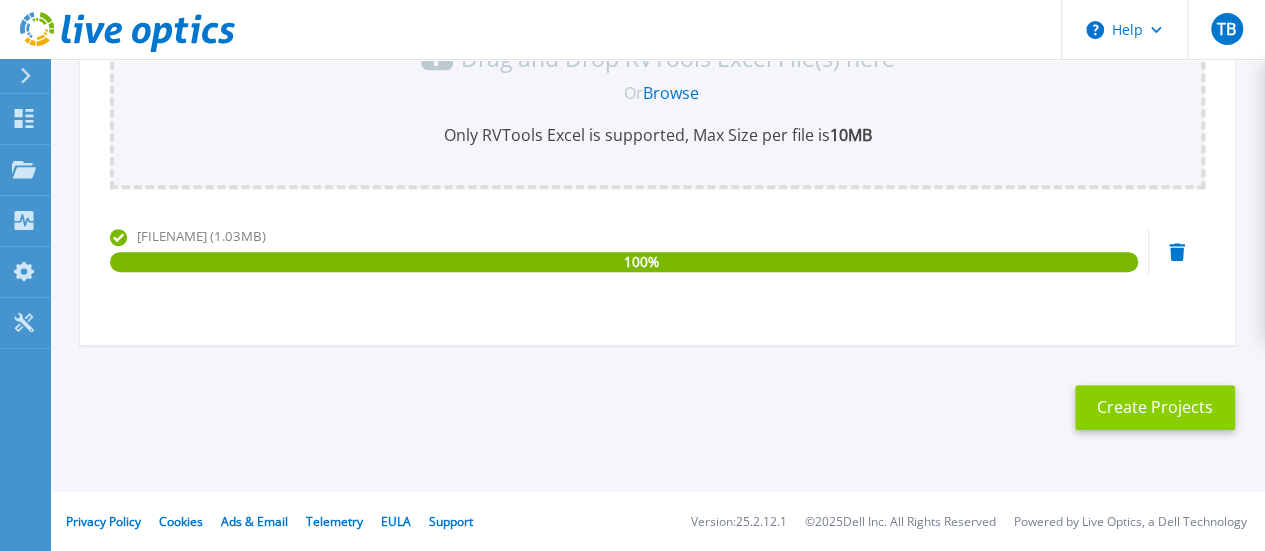 click on "Create Projects" at bounding box center (1155, 407) 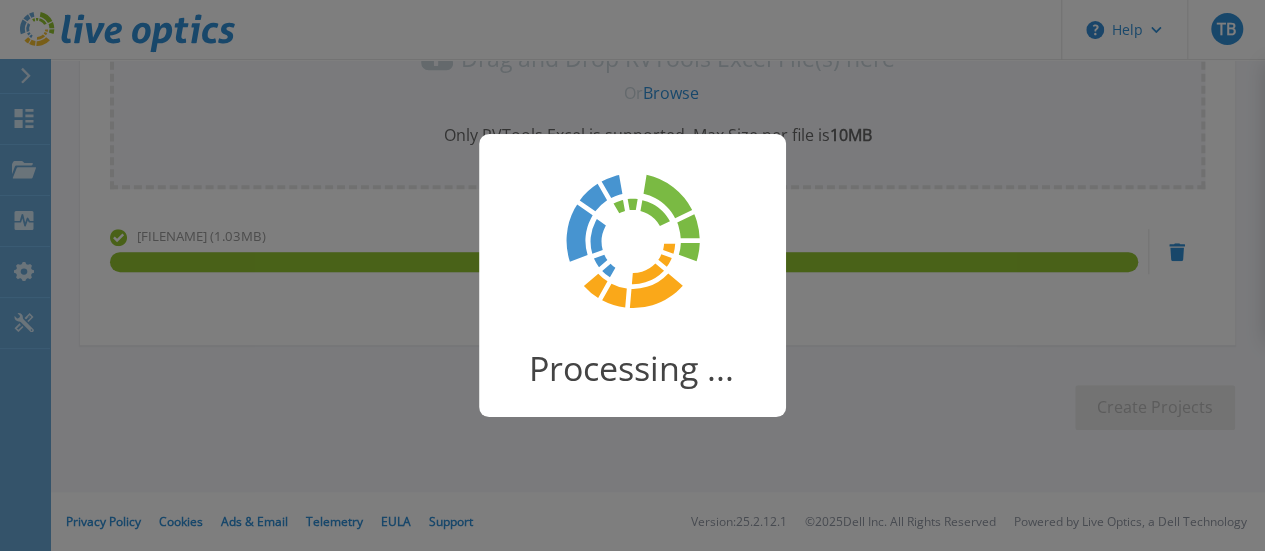 scroll, scrollTop: 398, scrollLeft: 0, axis: vertical 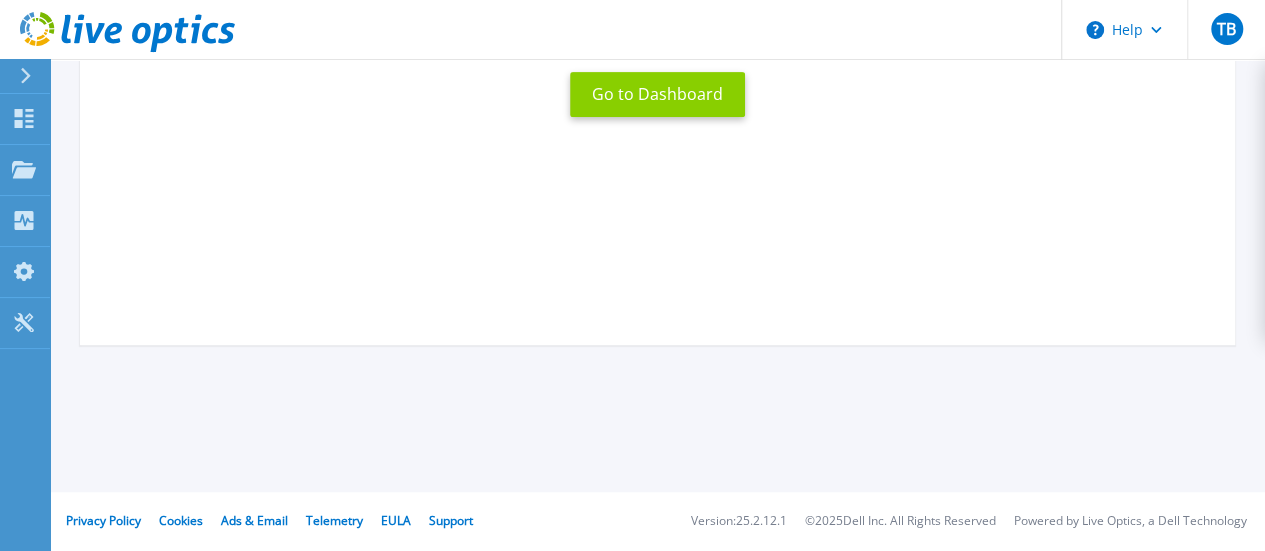 click on "Go to Dashboard" at bounding box center (657, 94) 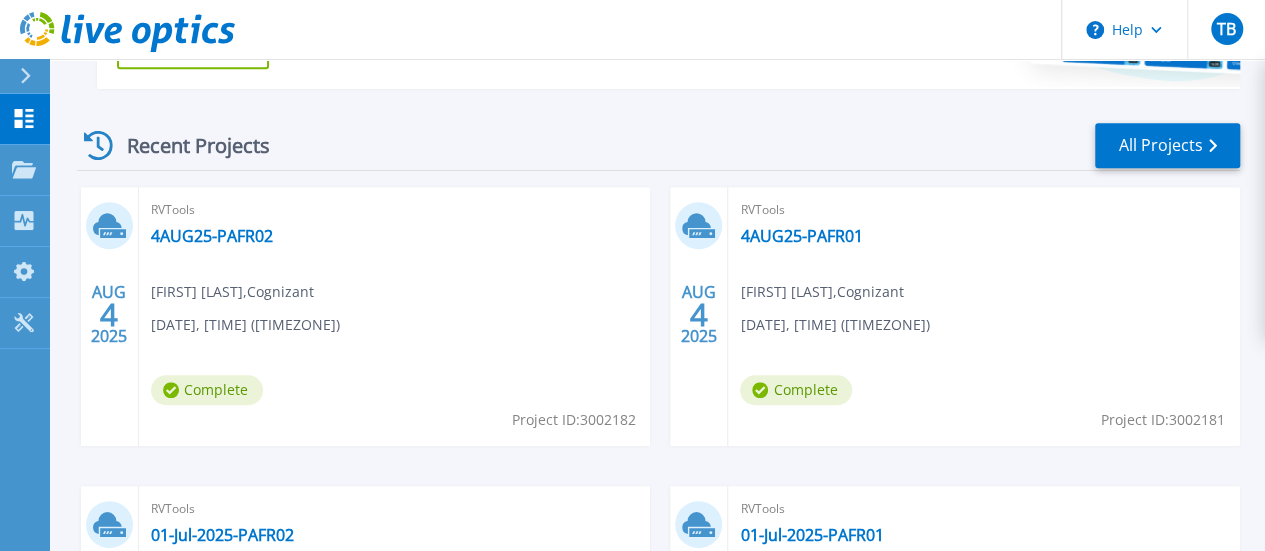 scroll, scrollTop: 600, scrollLeft: 0, axis: vertical 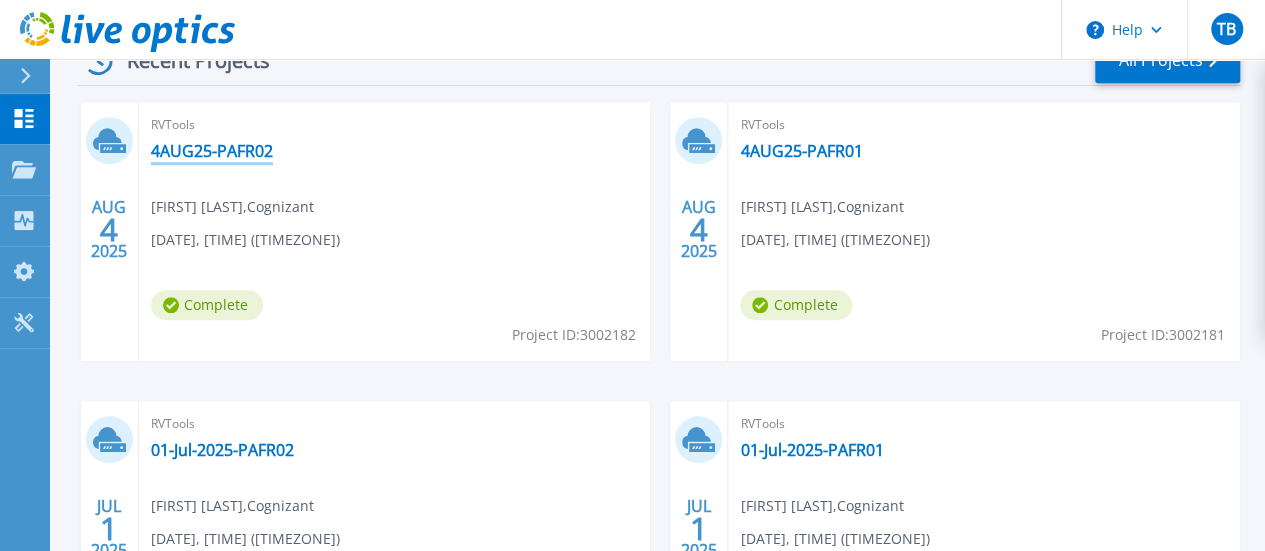 click on "4AUG25-PAFR02" at bounding box center (212, 151) 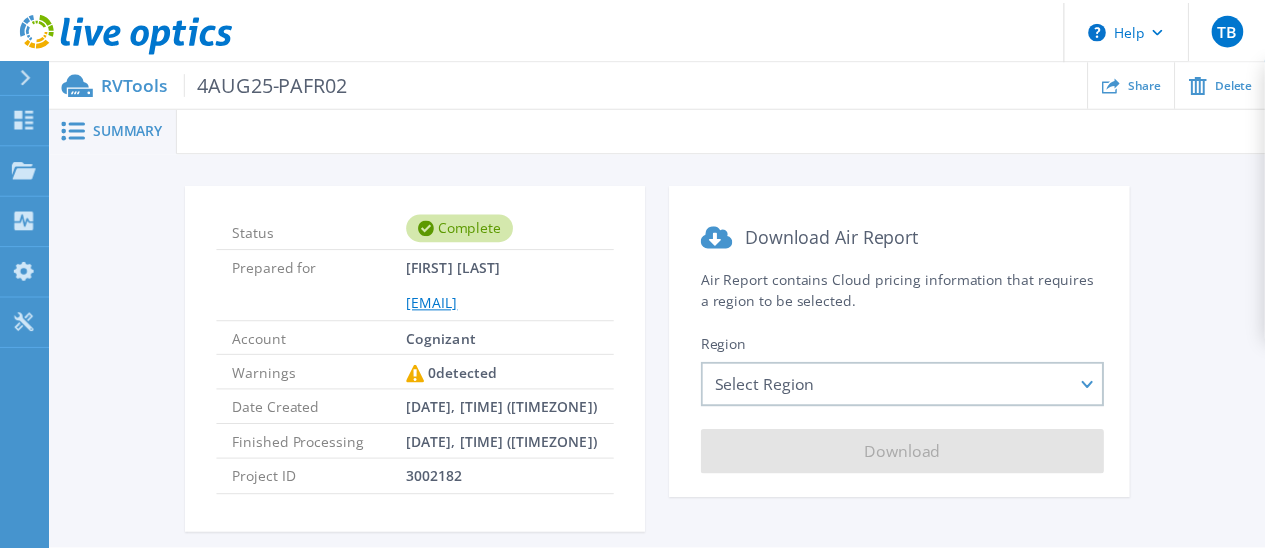 scroll, scrollTop: 0, scrollLeft: 0, axis: both 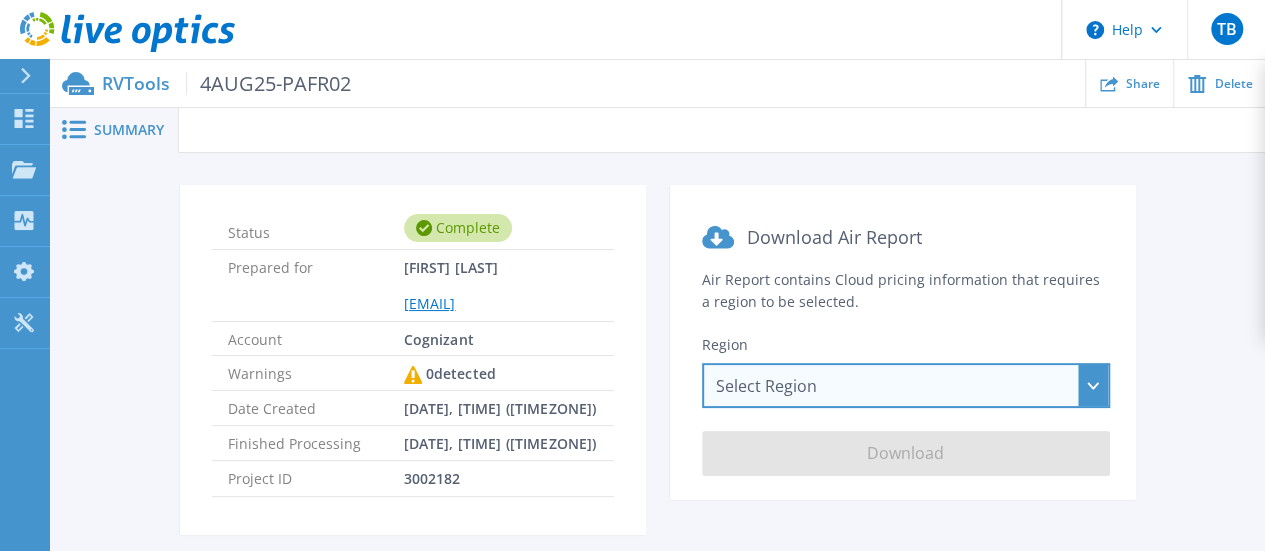 click on "Select Region Asia Pacific (Hong Kong) Asia Pacific (Mumbai) Asia Pacific (Seoul) Asia Pacific (Singapore) Asia Pacific (Tokyo) Australia Canada Europe (Frankfurt) Europe (London) South America (Sao Paulo) US East (Virginia) US West (California)" at bounding box center [906, 385] 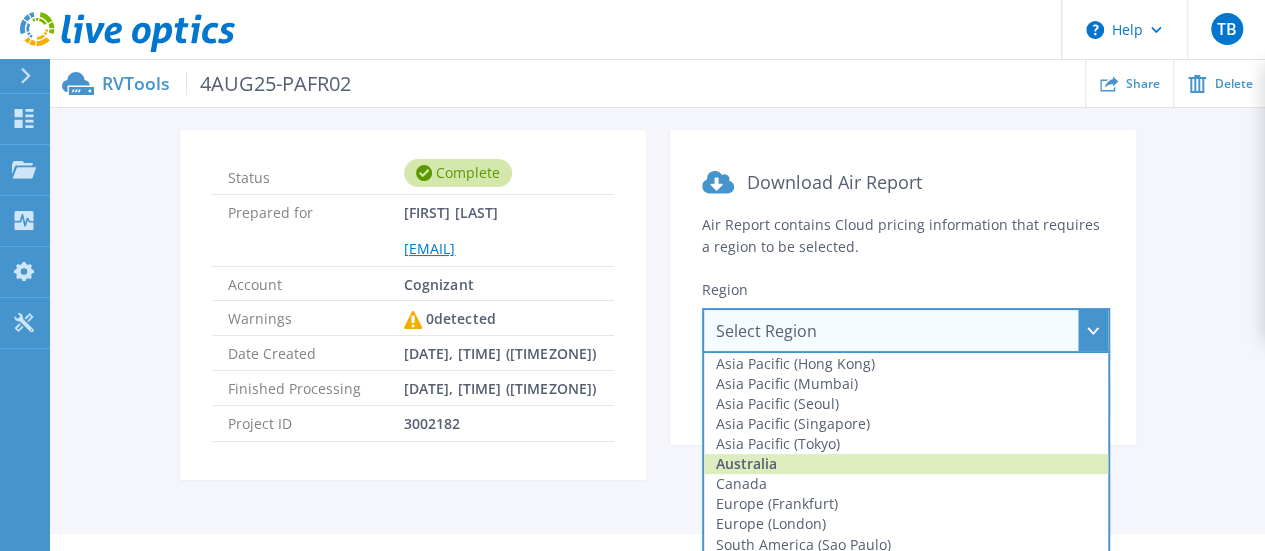 scroll, scrollTop: 100, scrollLeft: 0, axis: vertical 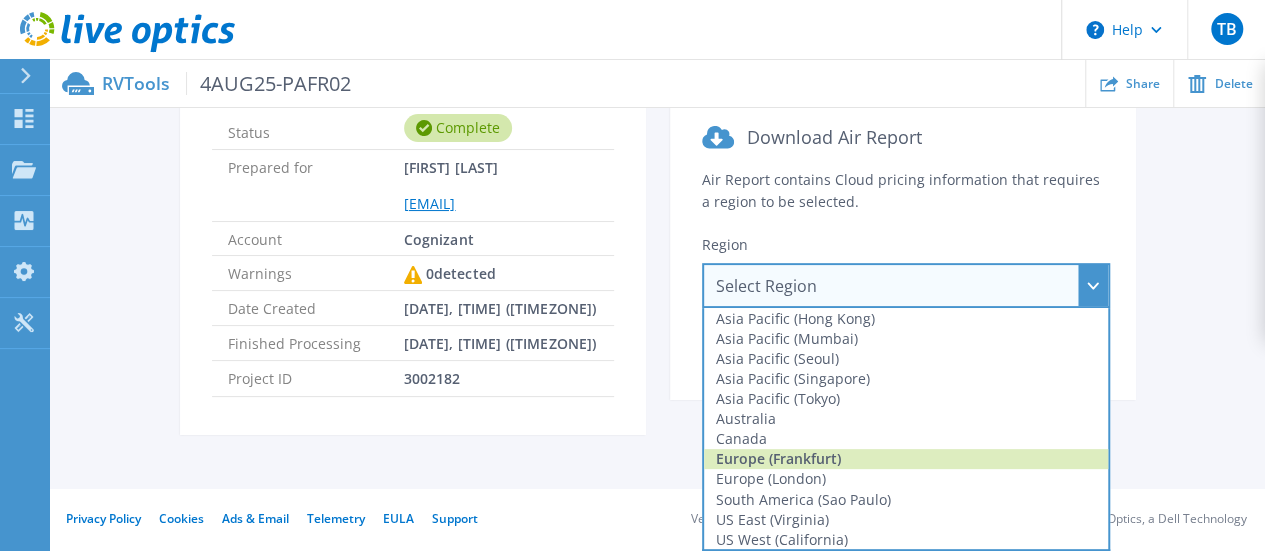 click on "Europe (Frankfurt)" at bounding box center (906, 459) 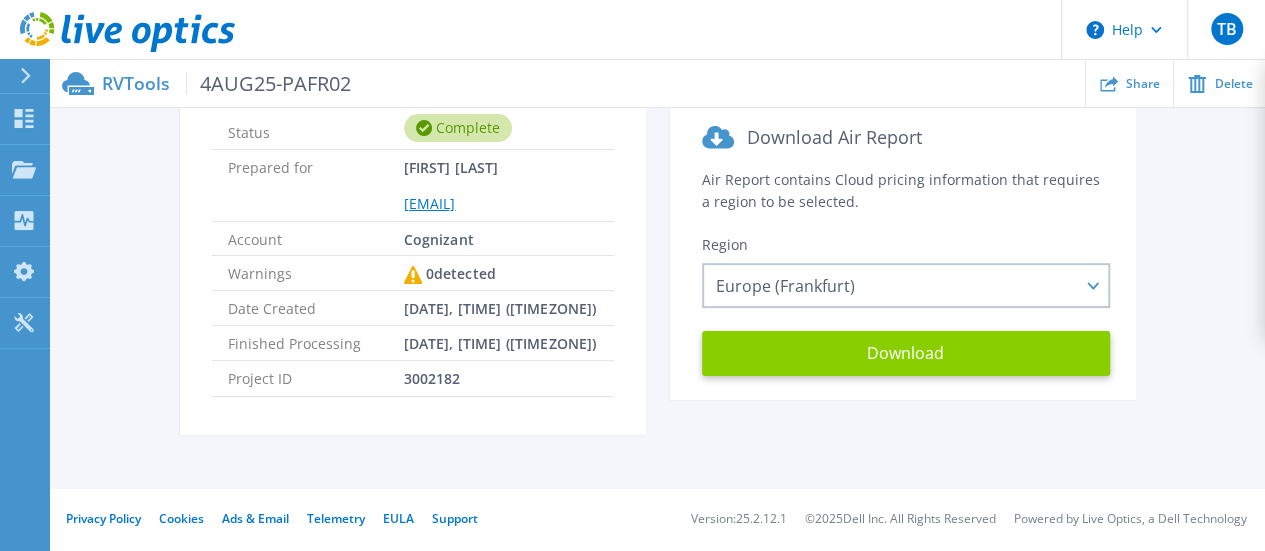 click on "Download" at bounding box center (906, 353) 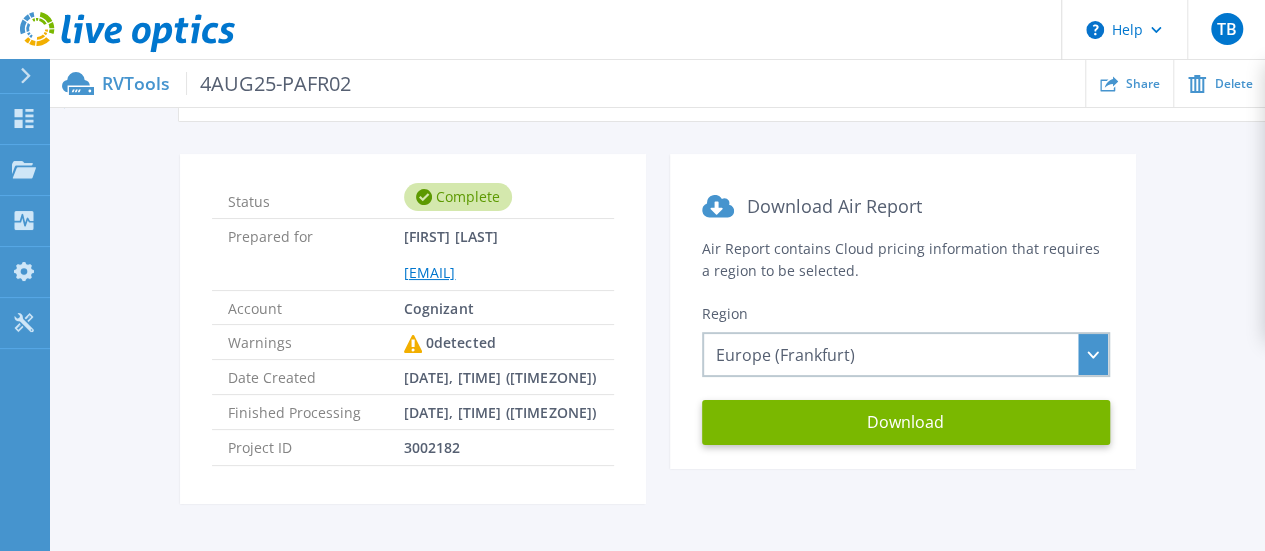 scroll, scrollTop: 0, scrollLeft: 0, axis: both 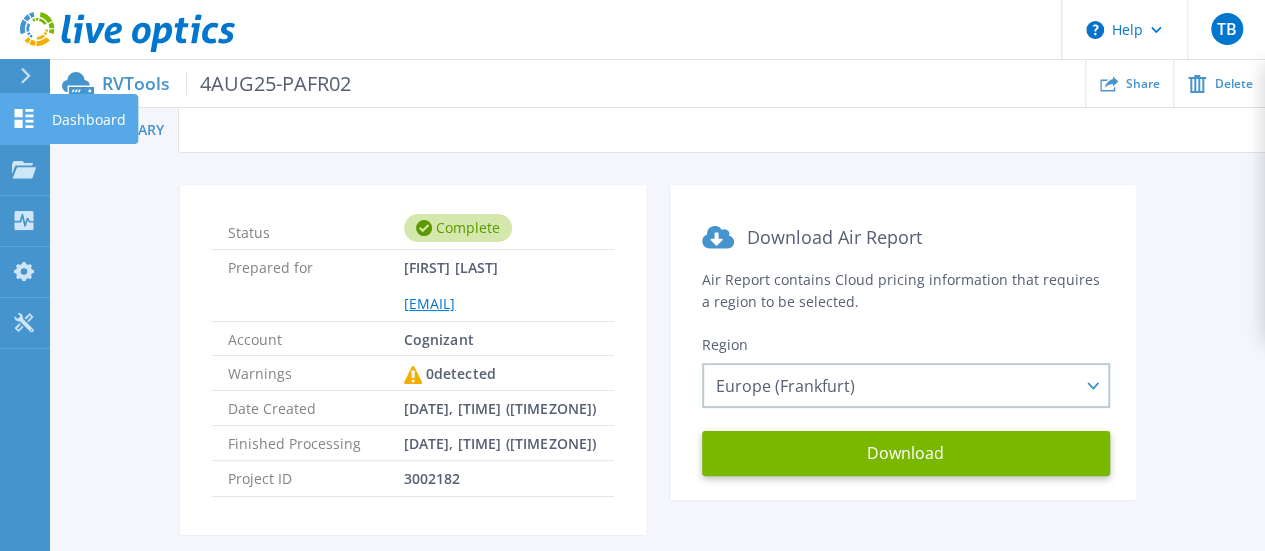 click on "Dashboard" at bounding box center (89, 120) 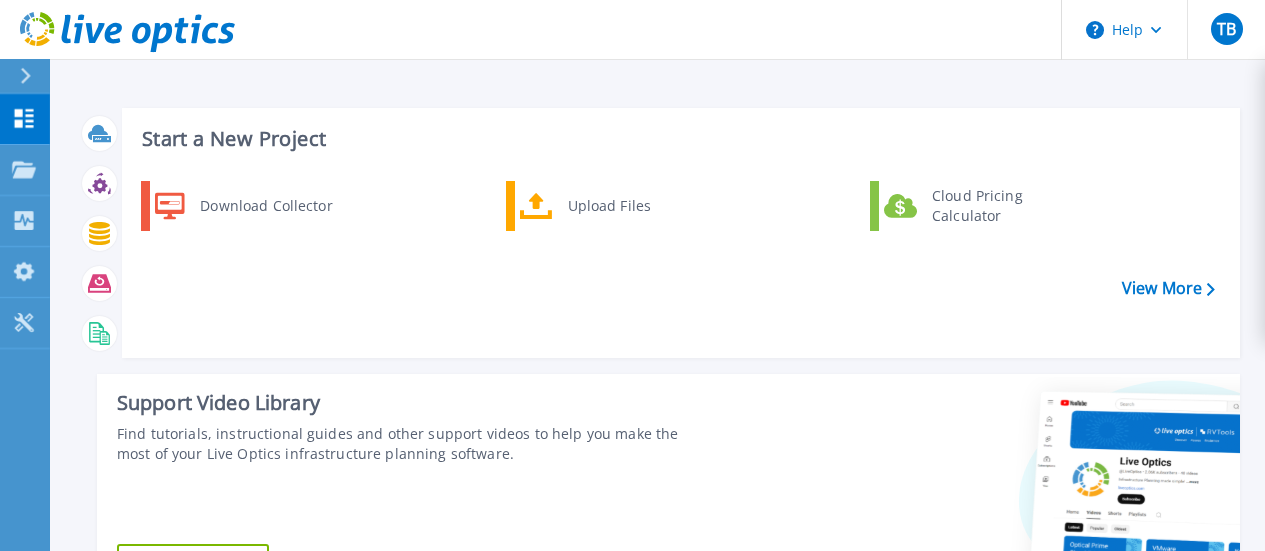 scroll, scrollTop: 0, scrollLeft: 0, axis: both 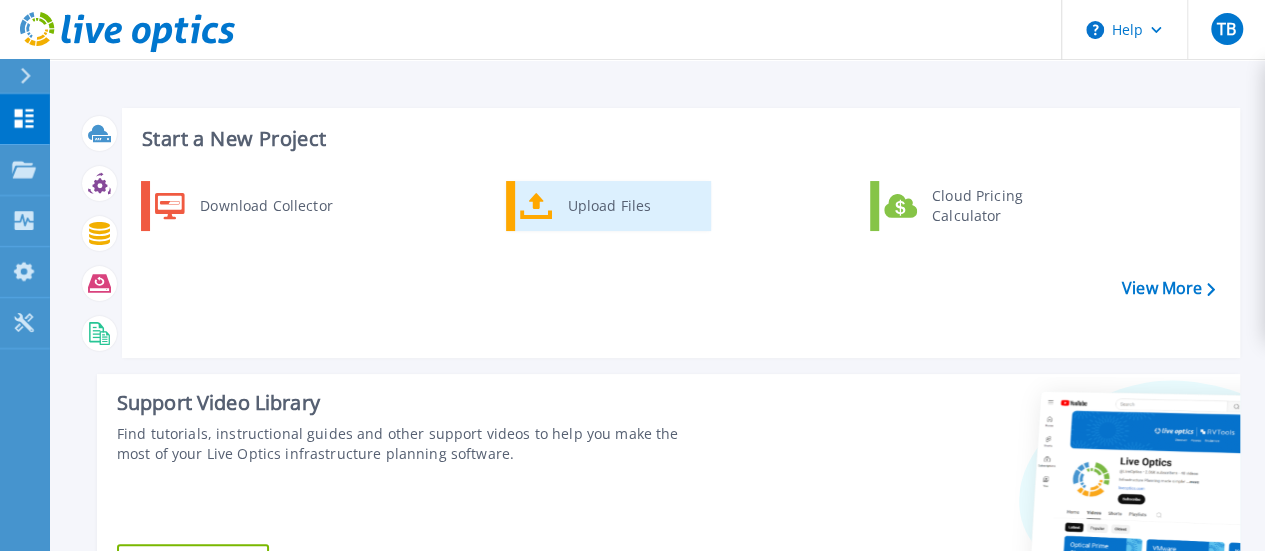 click on "Upload Files" at bounding box center (632, 206) 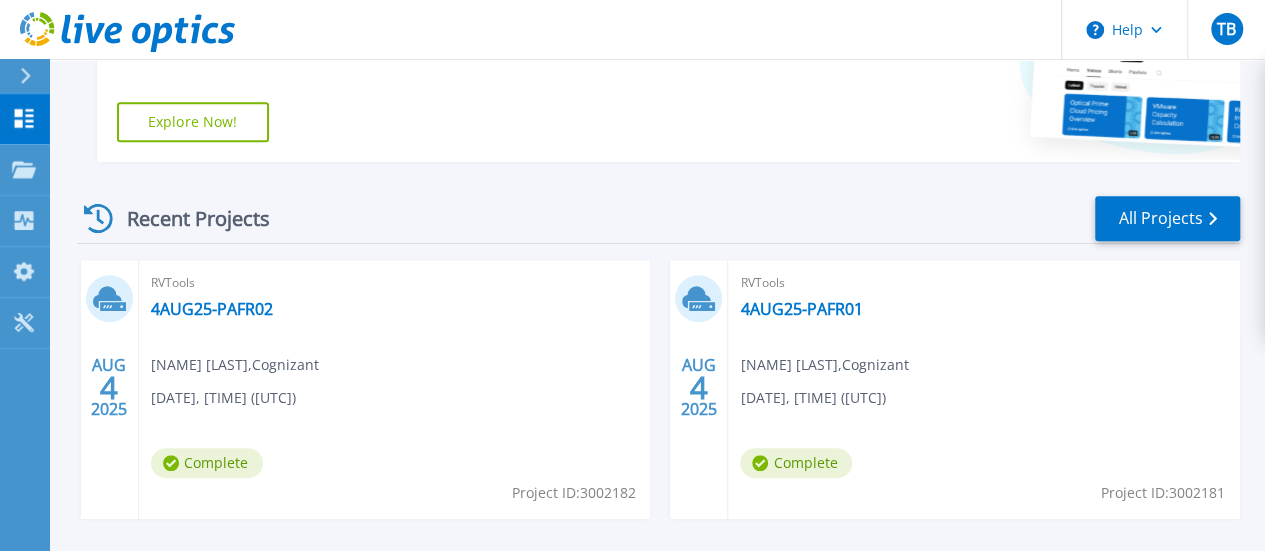 scroll, scrollTop: 500, scrollLeft: 0, axis: vertical 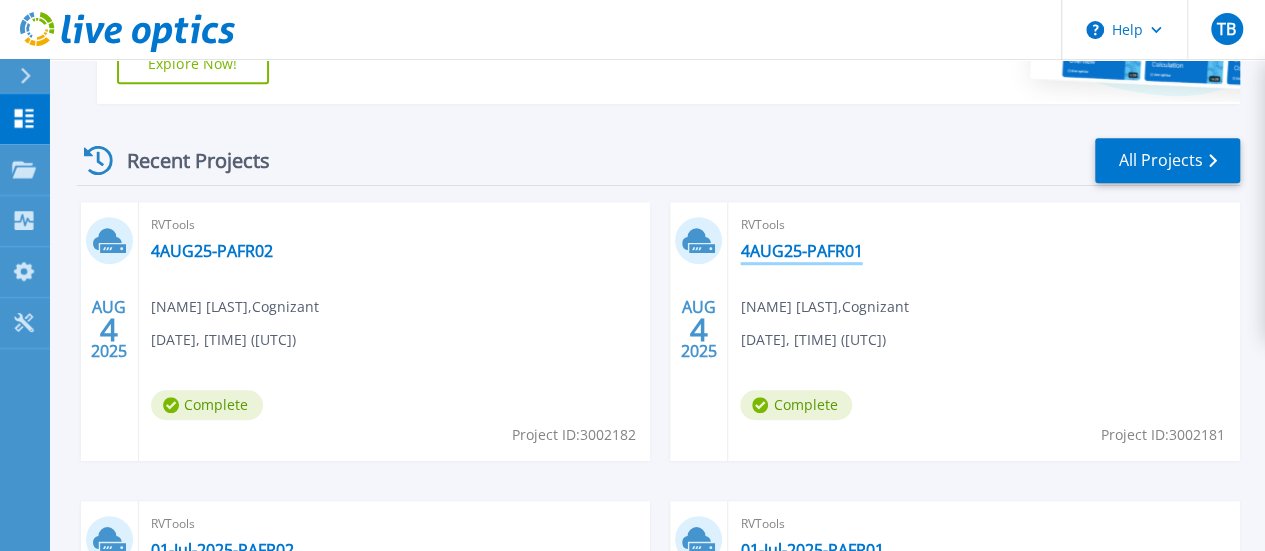 click on "4AUG25-PAFR01" at bounding box center (801, 251) 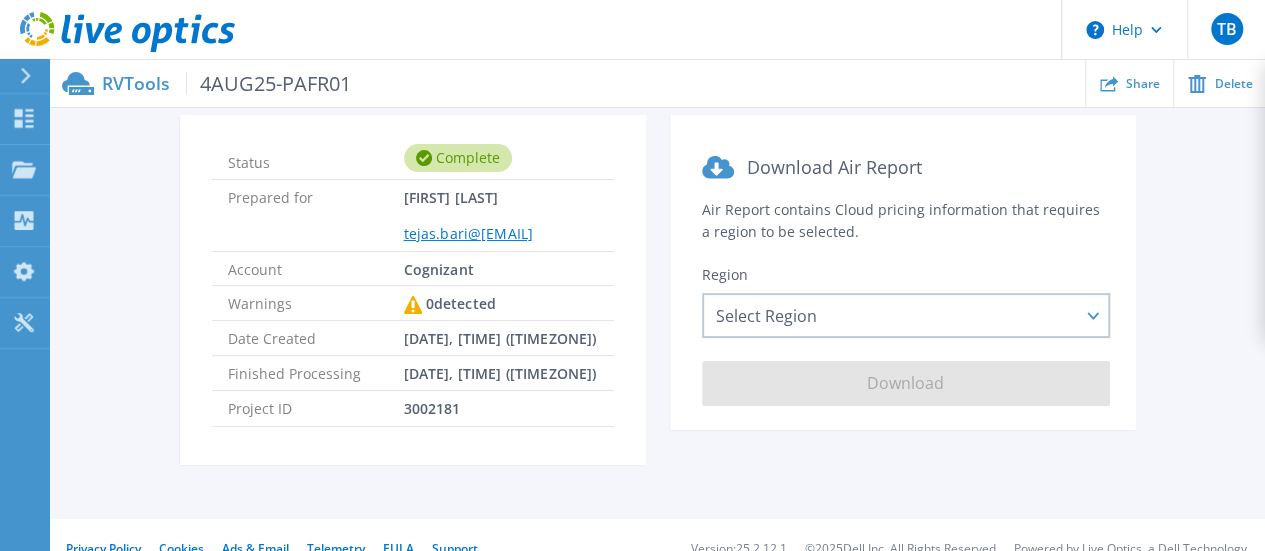 scroll, scrollTop: 100, scrollLeft: 0, axis: vertical 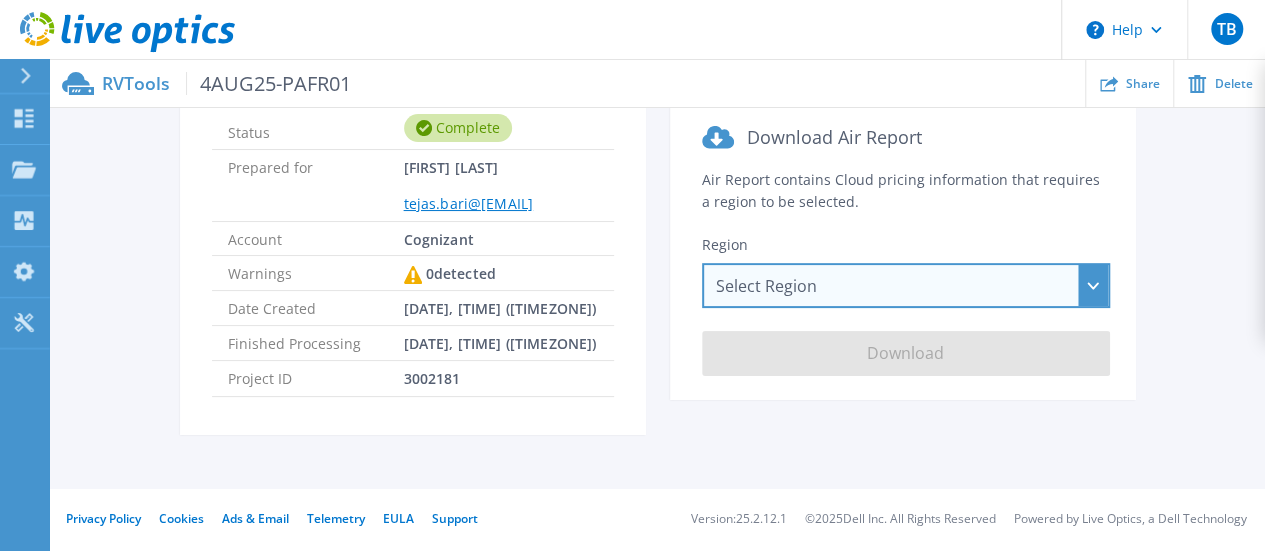 click on "Select Region Asia Pacific (Hong Kong) Asia Pacific (Mumbai) Asia Pacific (Seoul) Asia Pacific (Singapore) Asia Pacific (Tokyo) Australia Canada Europe (Frankfurt) Europe (London) South America (Sao Paulo) US East (Virginia) US West (California)" at bounding box center (906, 285) 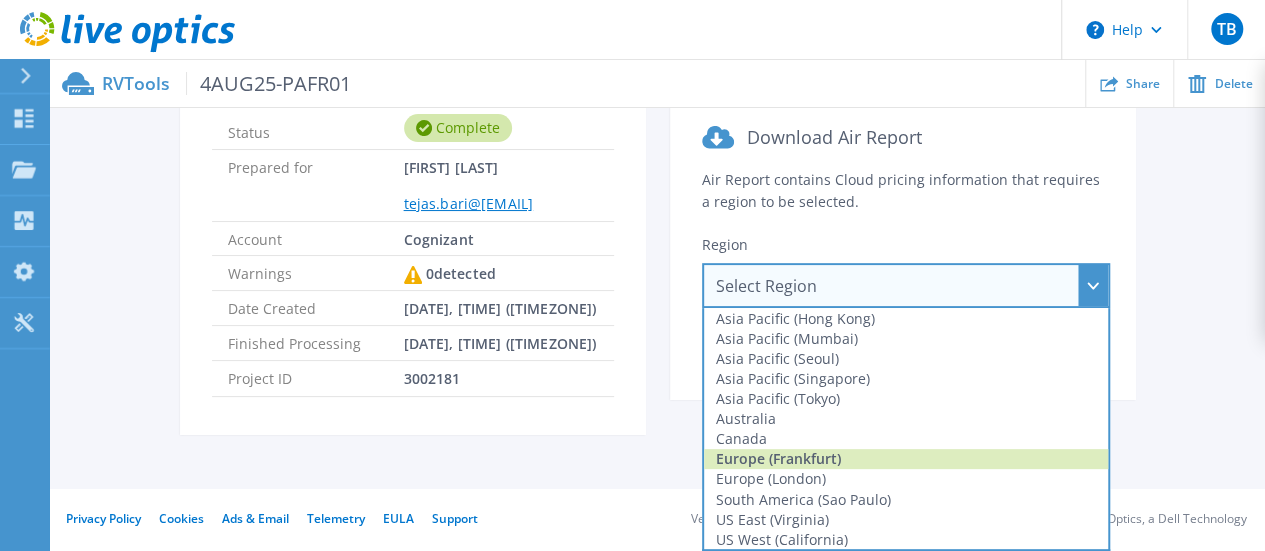 click on "Europe (Frankfurt)" at bounding box center [906, 459] 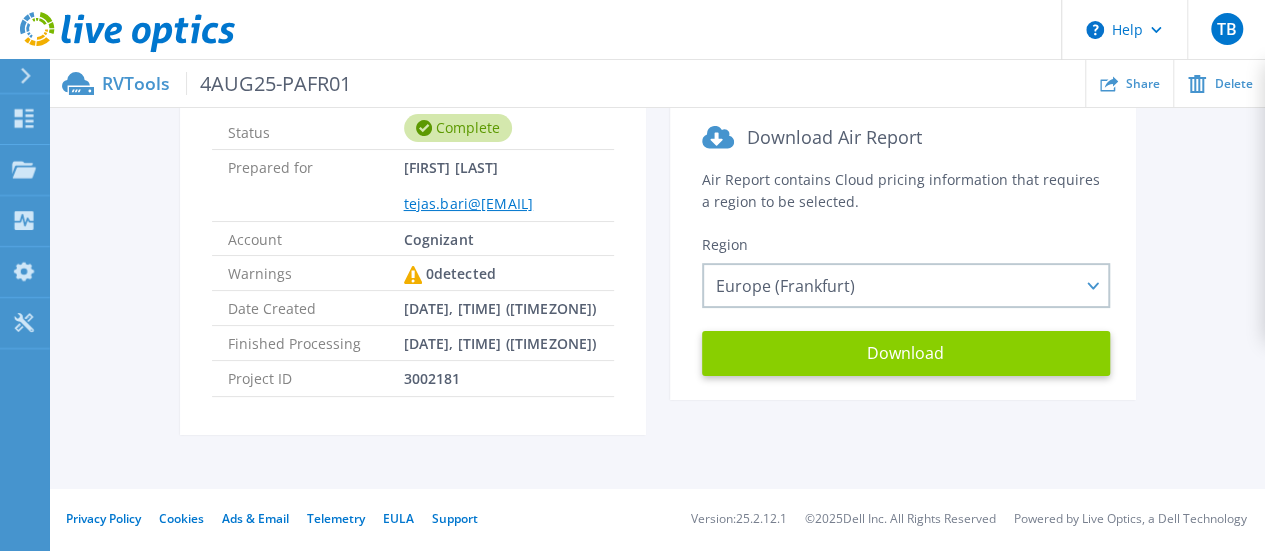 click on "Download" at bounding box center (906, 353) 